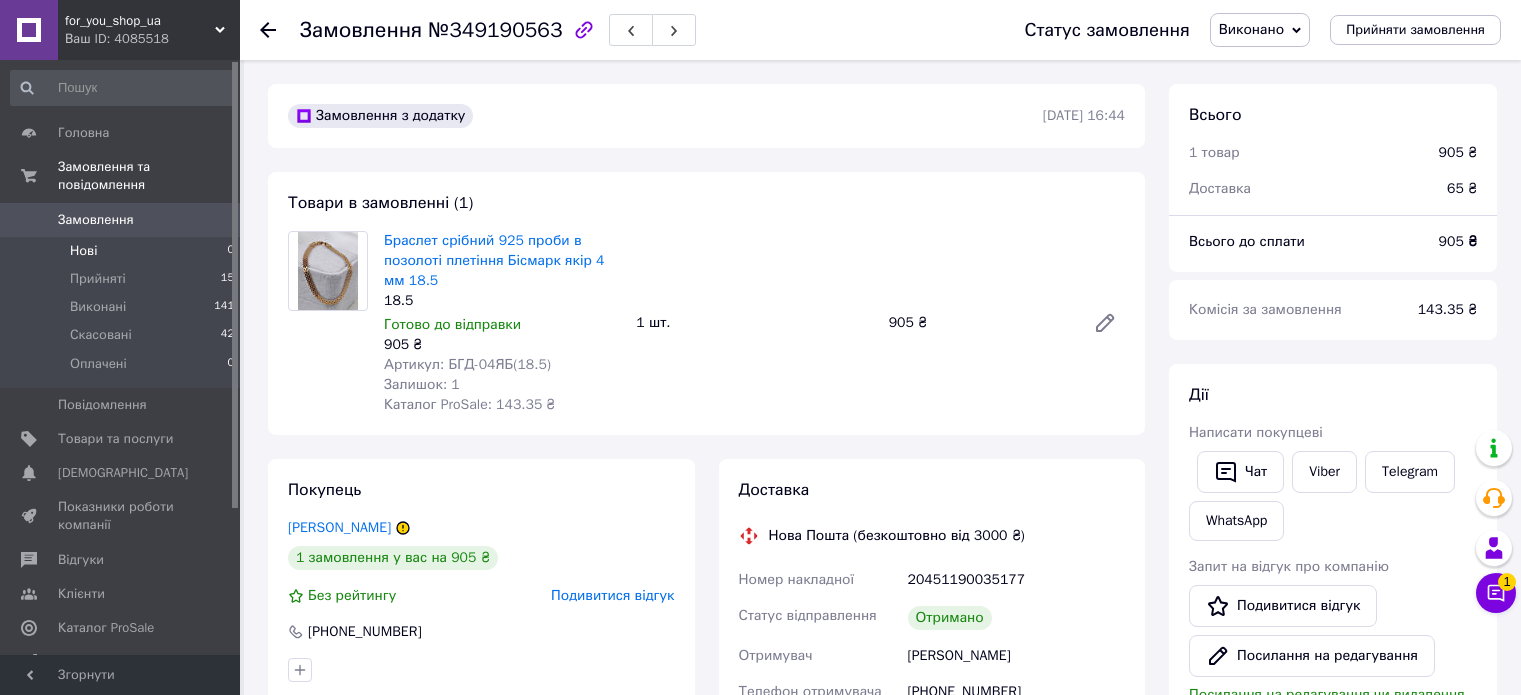 scroll, scrollTop: 0, scrollLeft: 0, axis: both 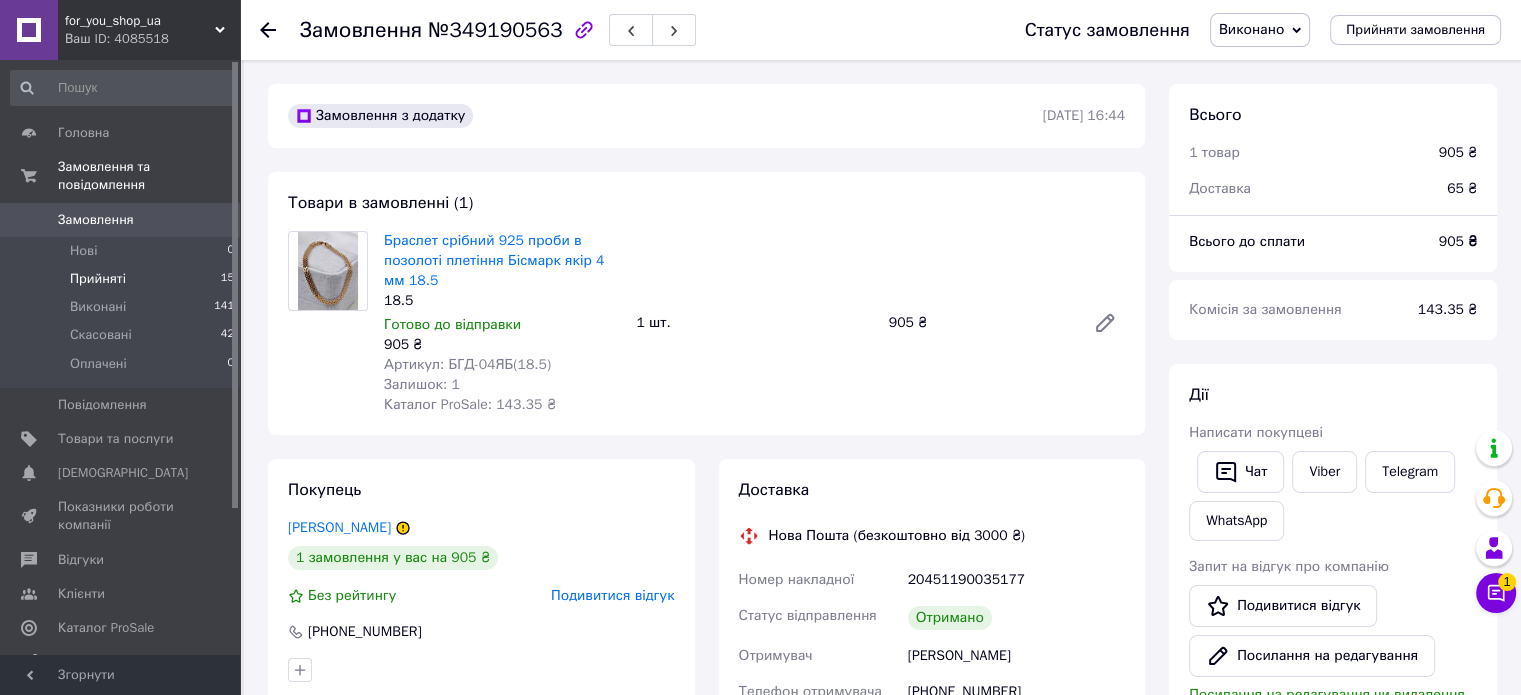 click on "Прийняті" at bounding box center [98, 279] 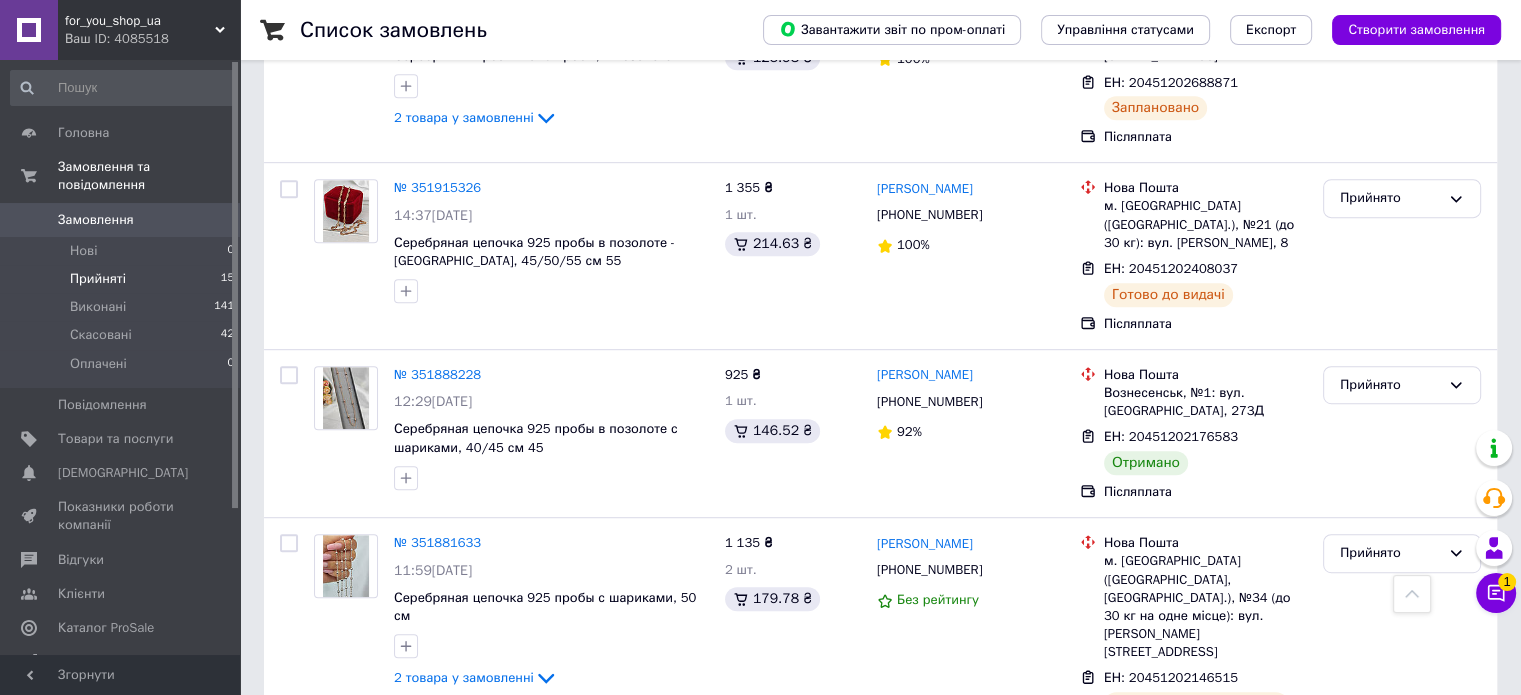 scroll, scrollTop: 1100, scrollLeft: 0, axis: vertical 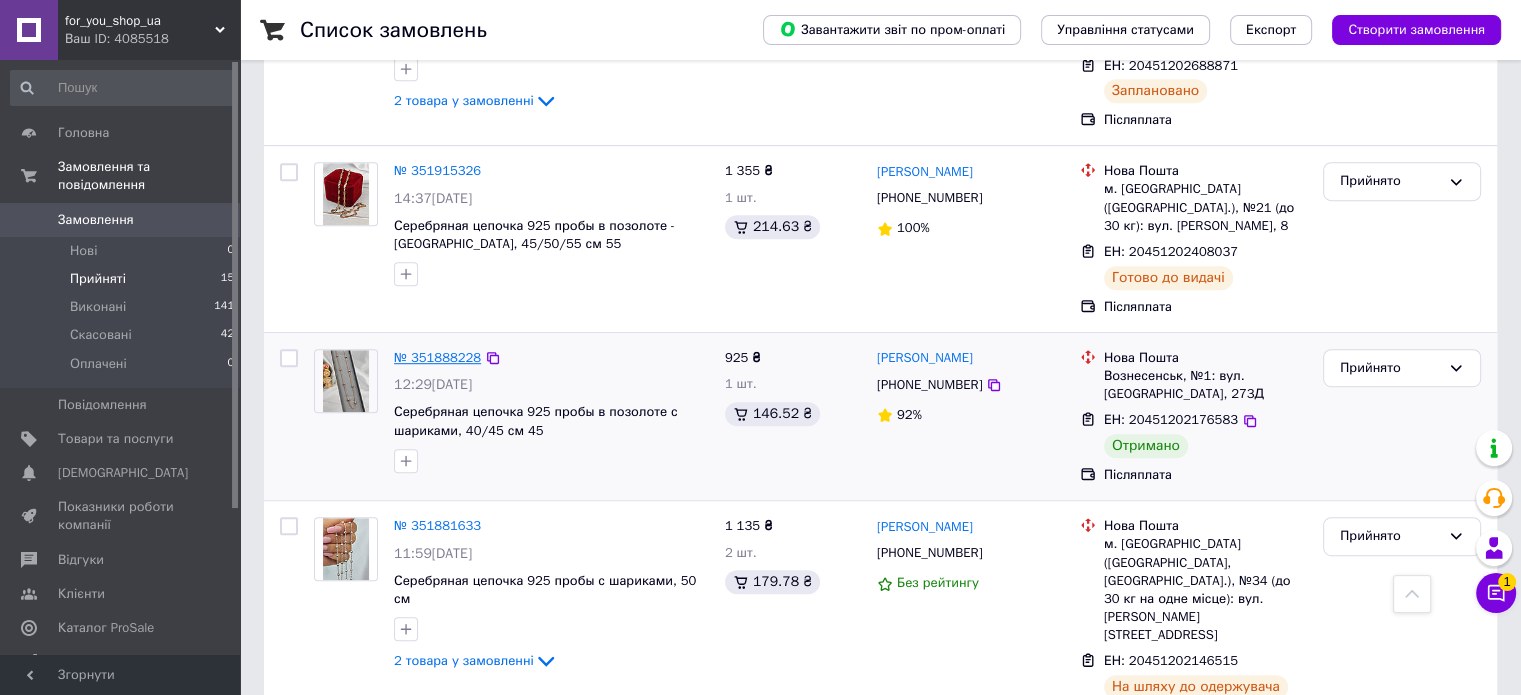 click on "№ 351888228" at bounding box center (437, 357) 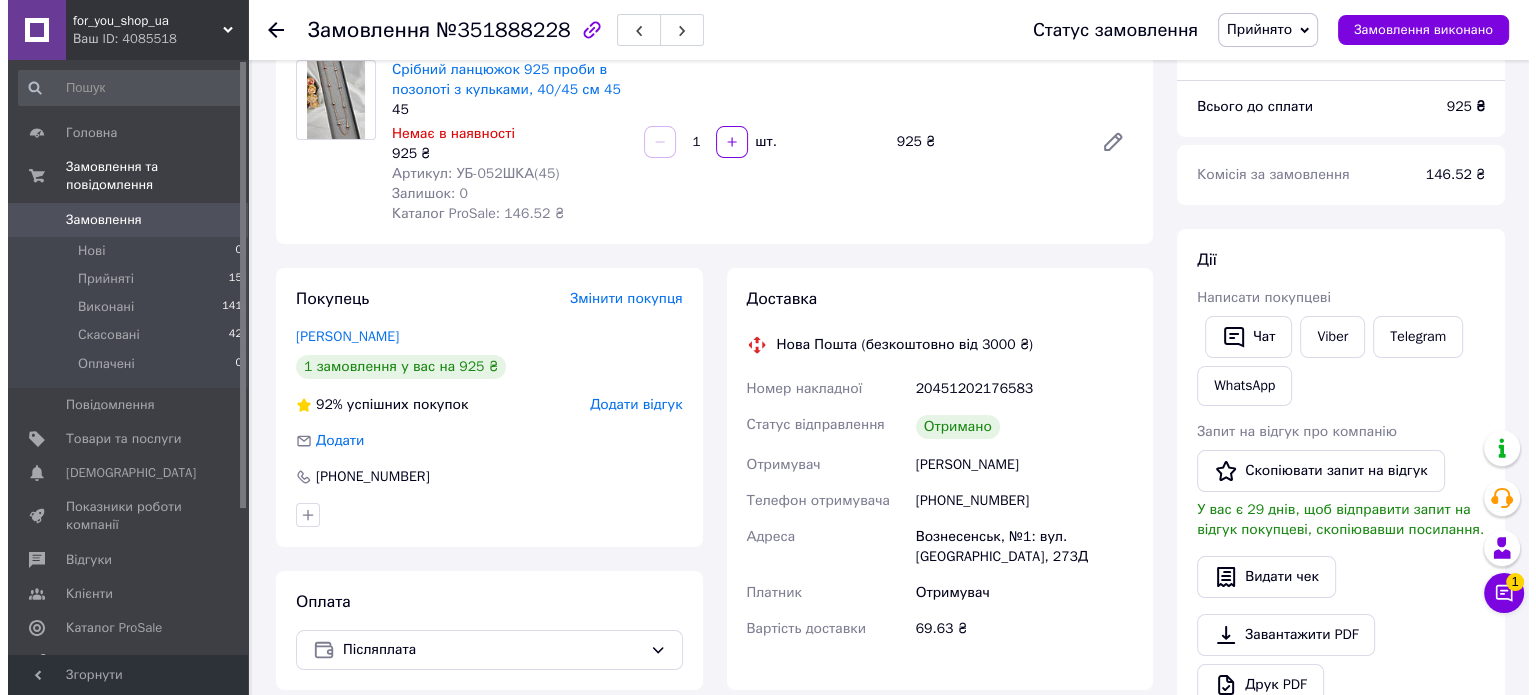 scroll, scrollTop: 136, scrollLeft: 0, axis: vertical 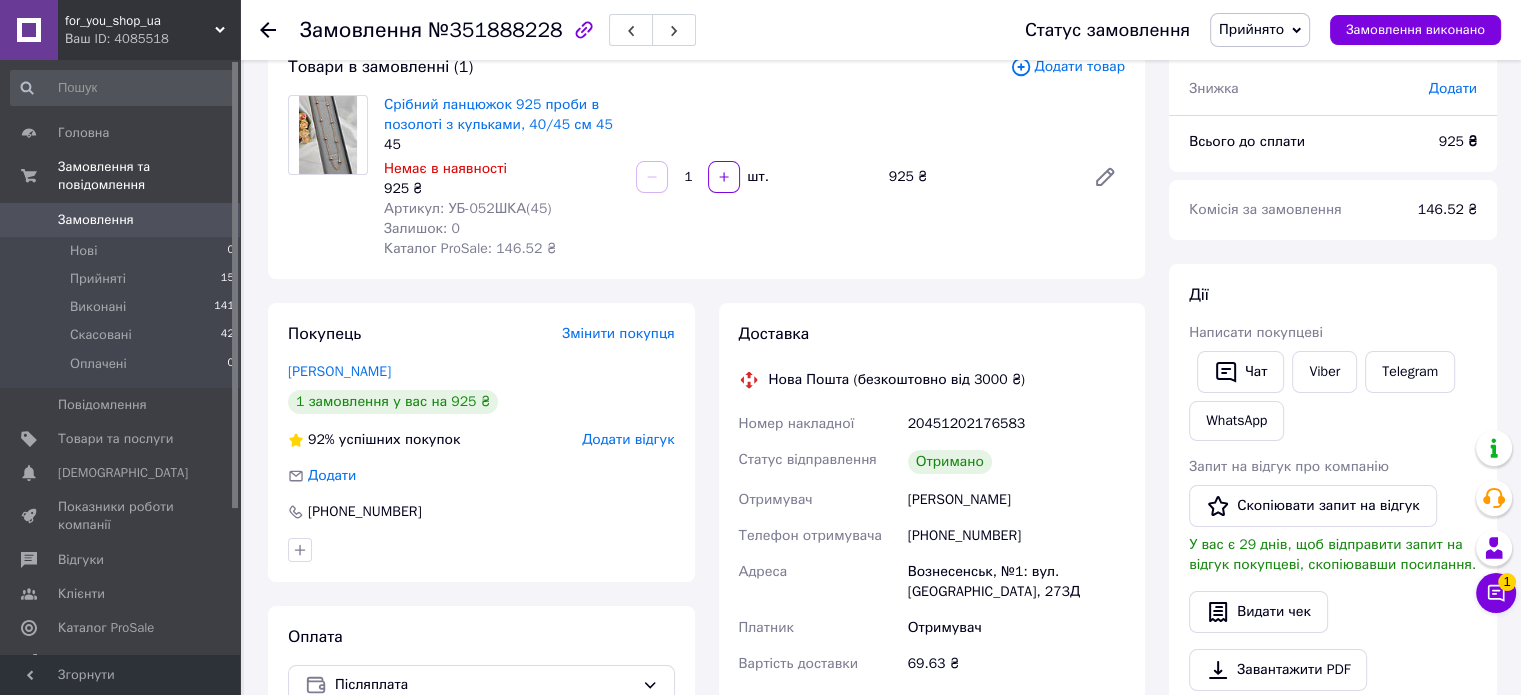 click on "Додати відгук" at bounding box center [628, 439] 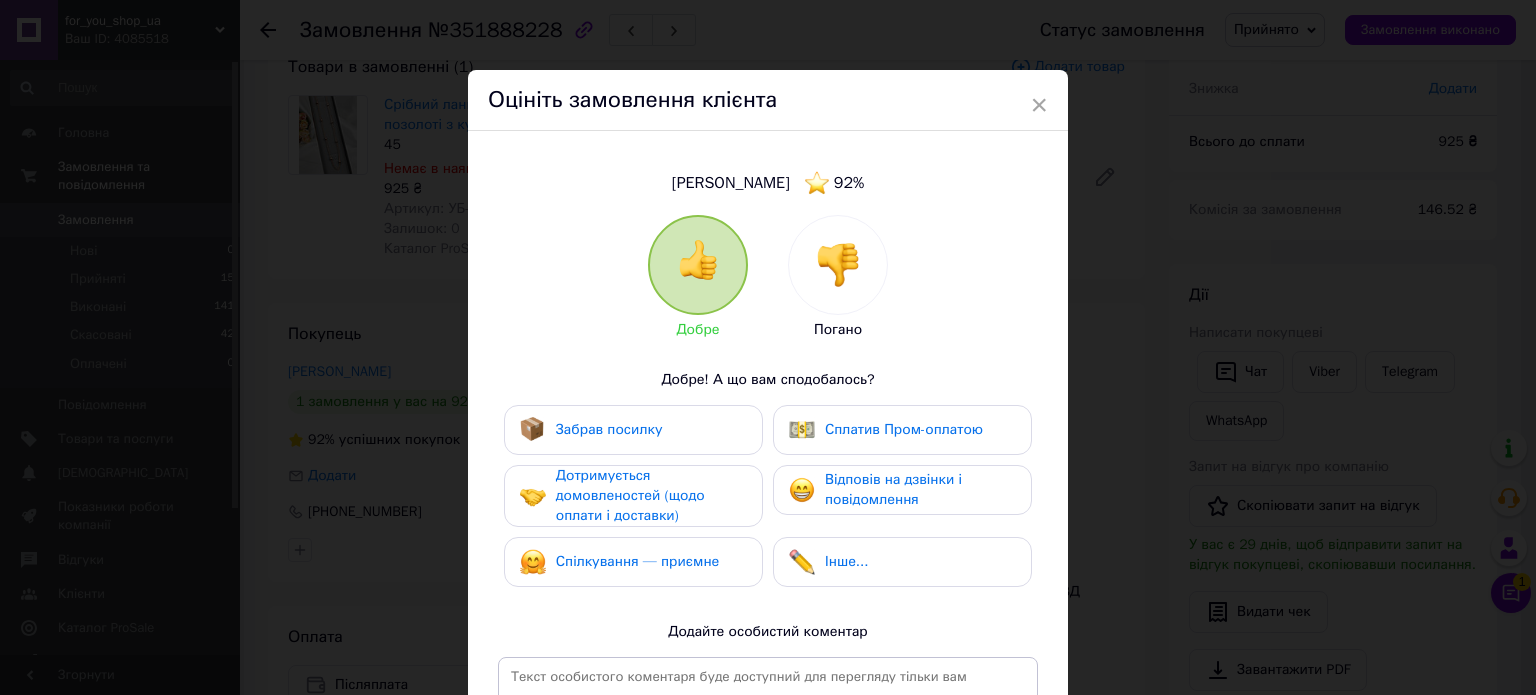 click on "Забрав посилку" at bounding box center (609, 429) 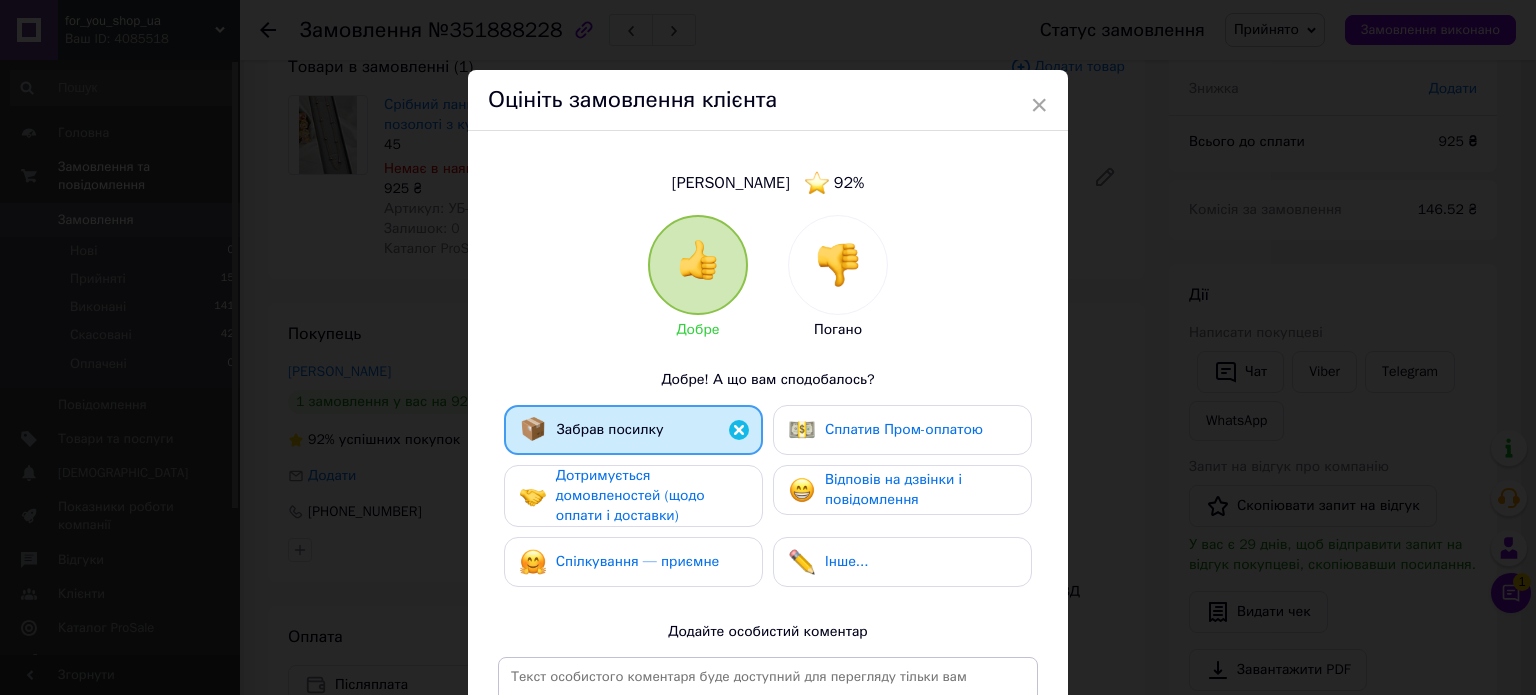 click on "Дотримується домовленостей (щодо оплати і доставки)" at bounding box center (630, 495) 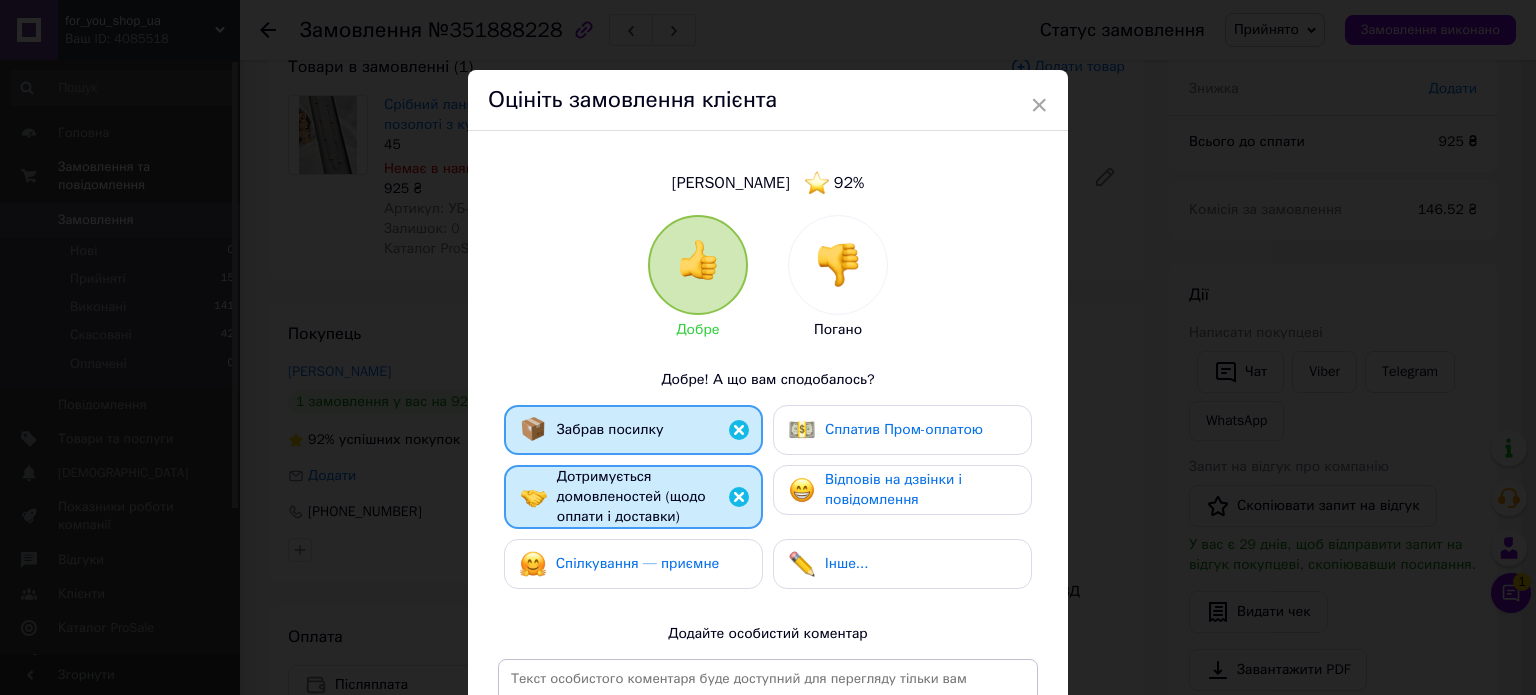 click on "Спілкування — приємне" at bounding box center [638, 563] 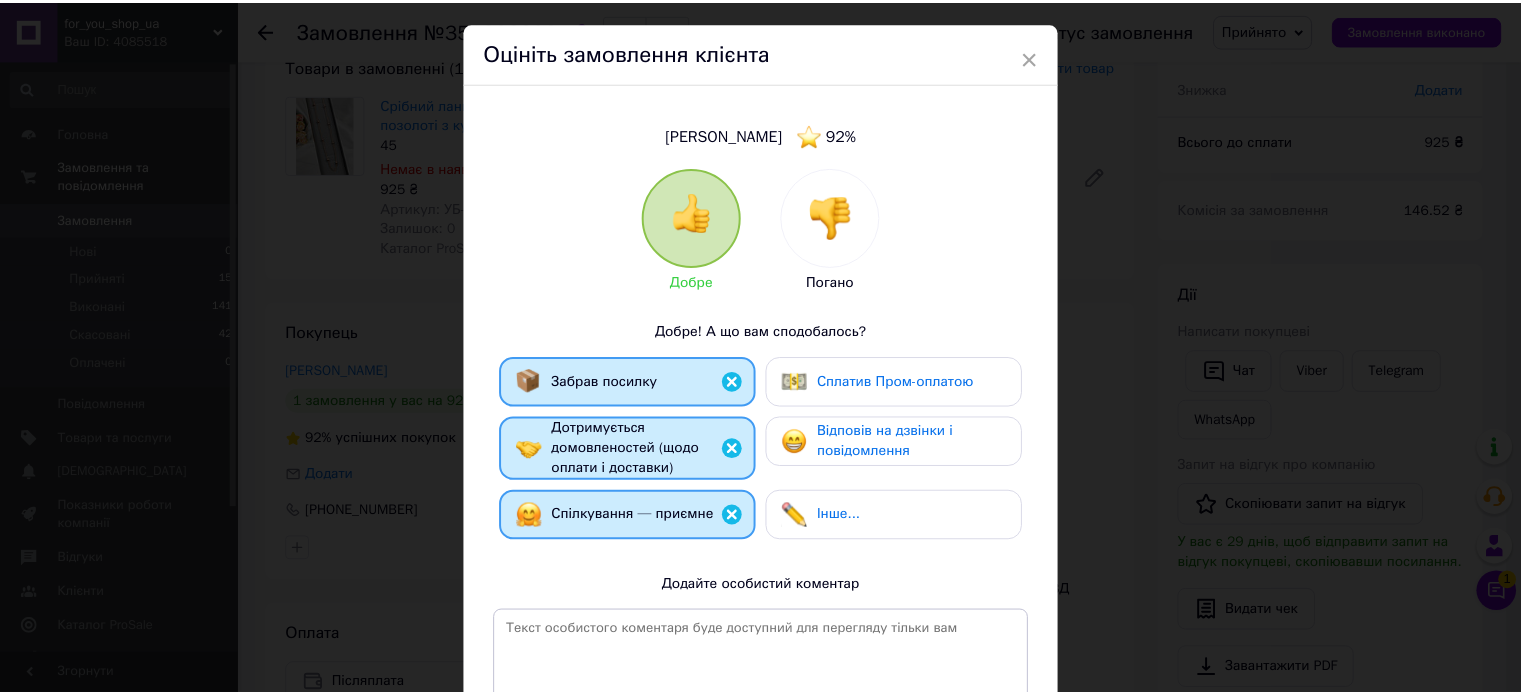 scroll, scrollTop: 296, scrollLeft: 0, axis: vertical 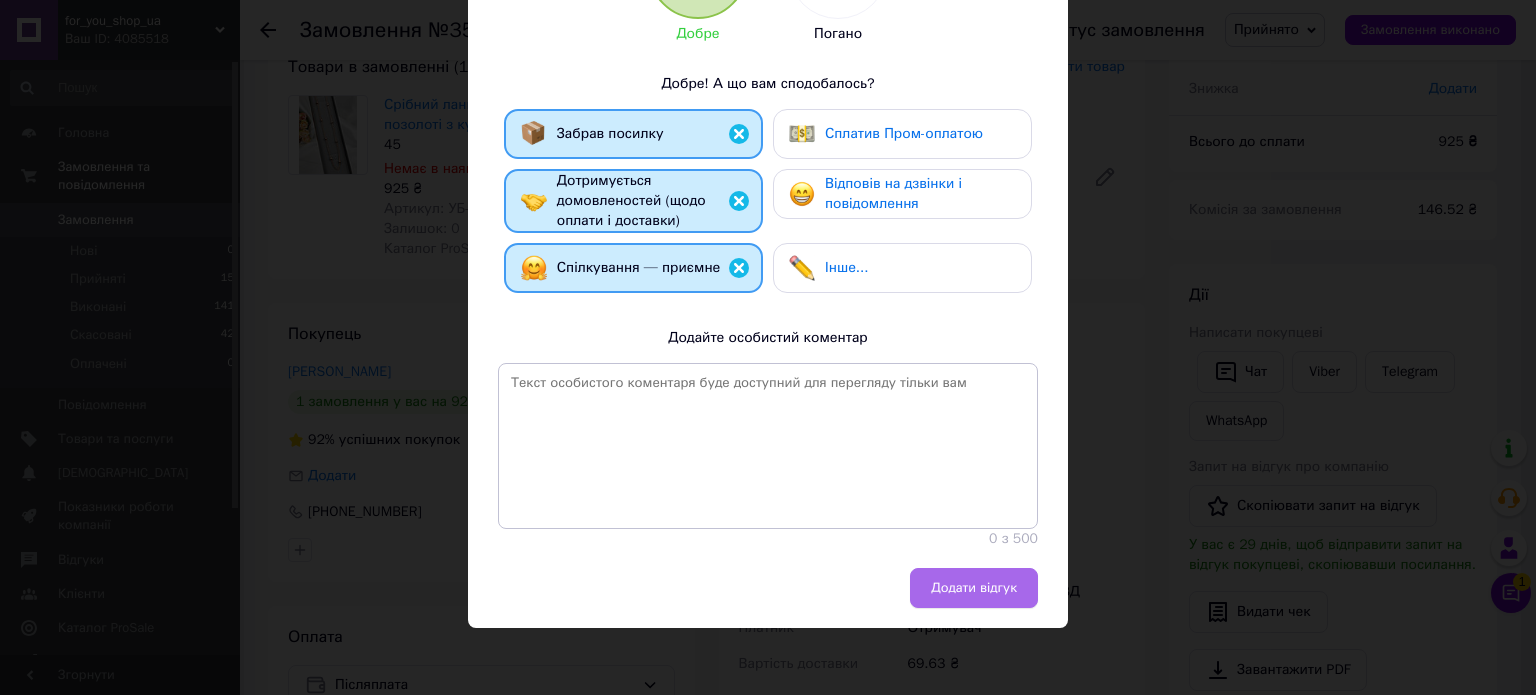 click on "Додати відгук" at bounding box center (974, 588) 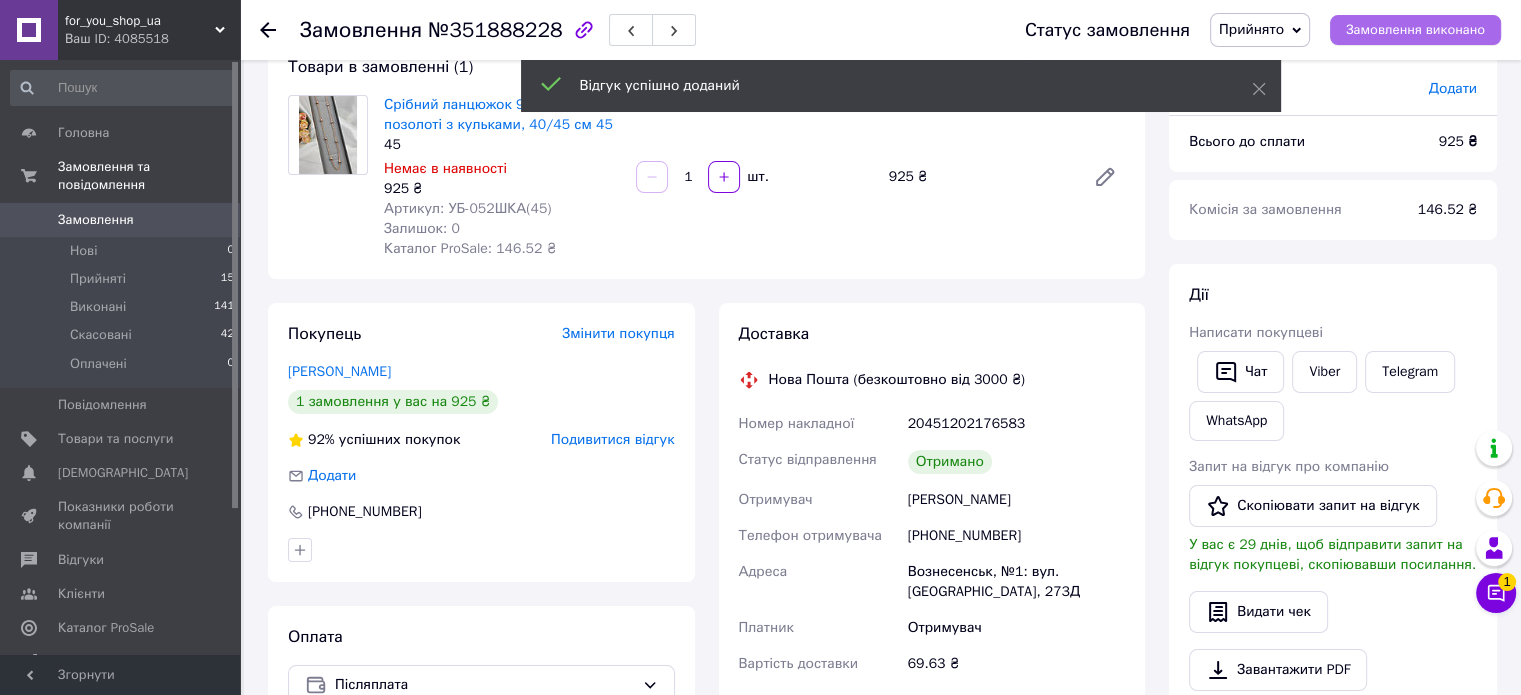 click on "Замовлення виконано" at bounding box center [1415, 30] 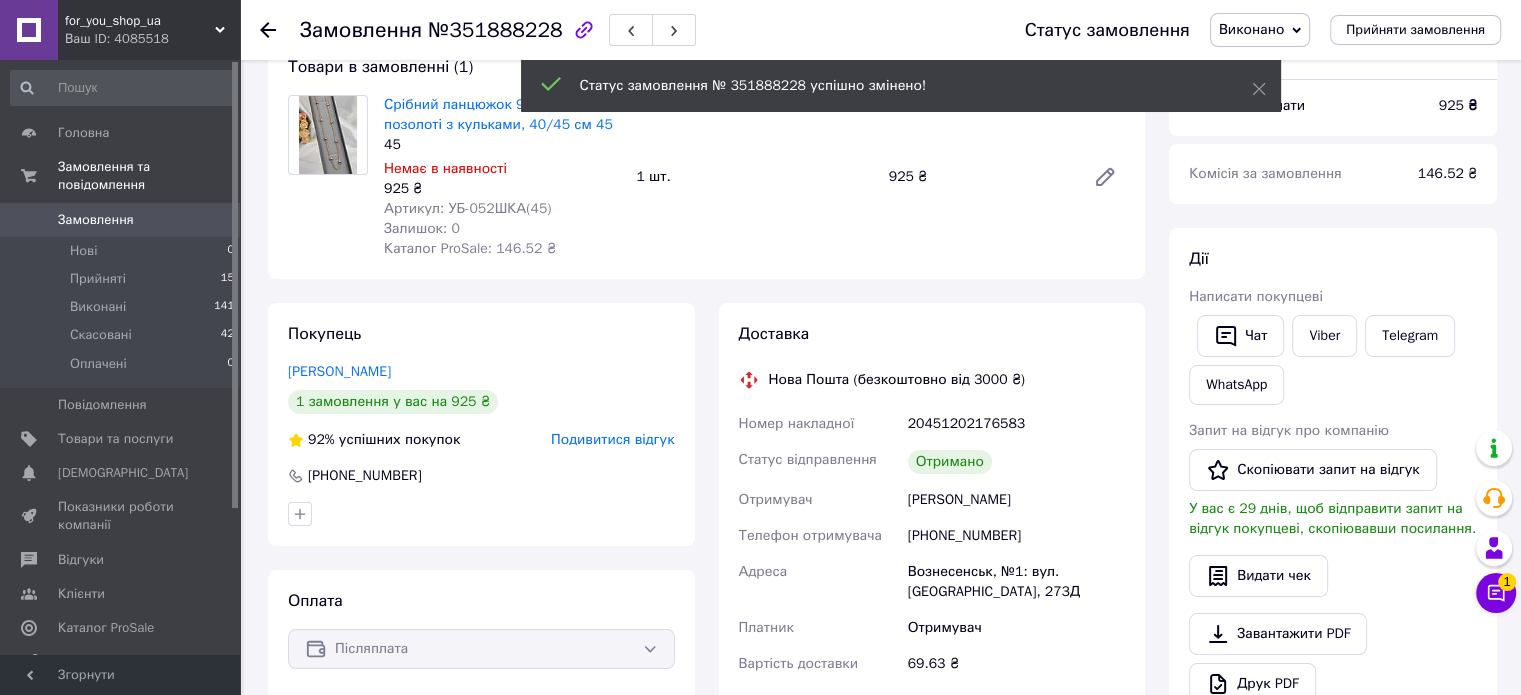 click 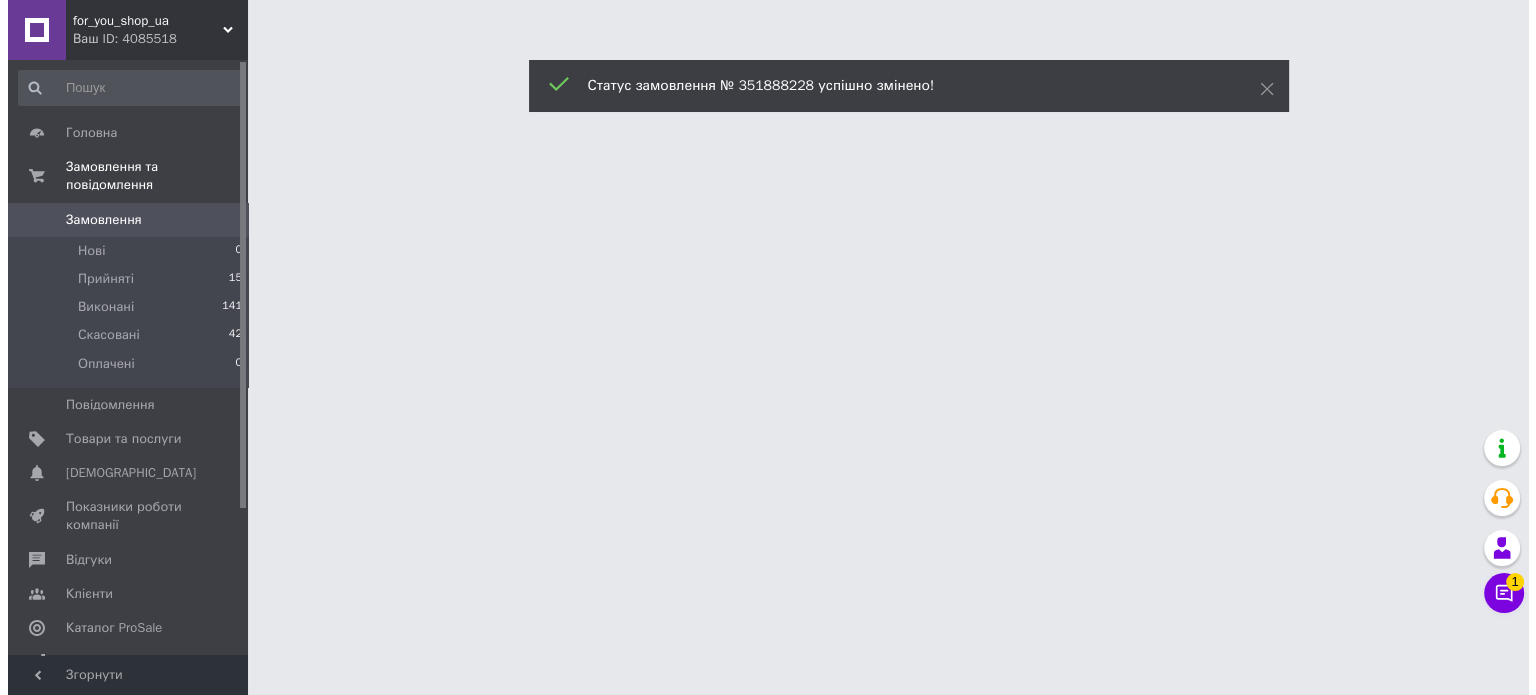 scroll, scrollTop: 0, scrollLeft: 0, axis: both 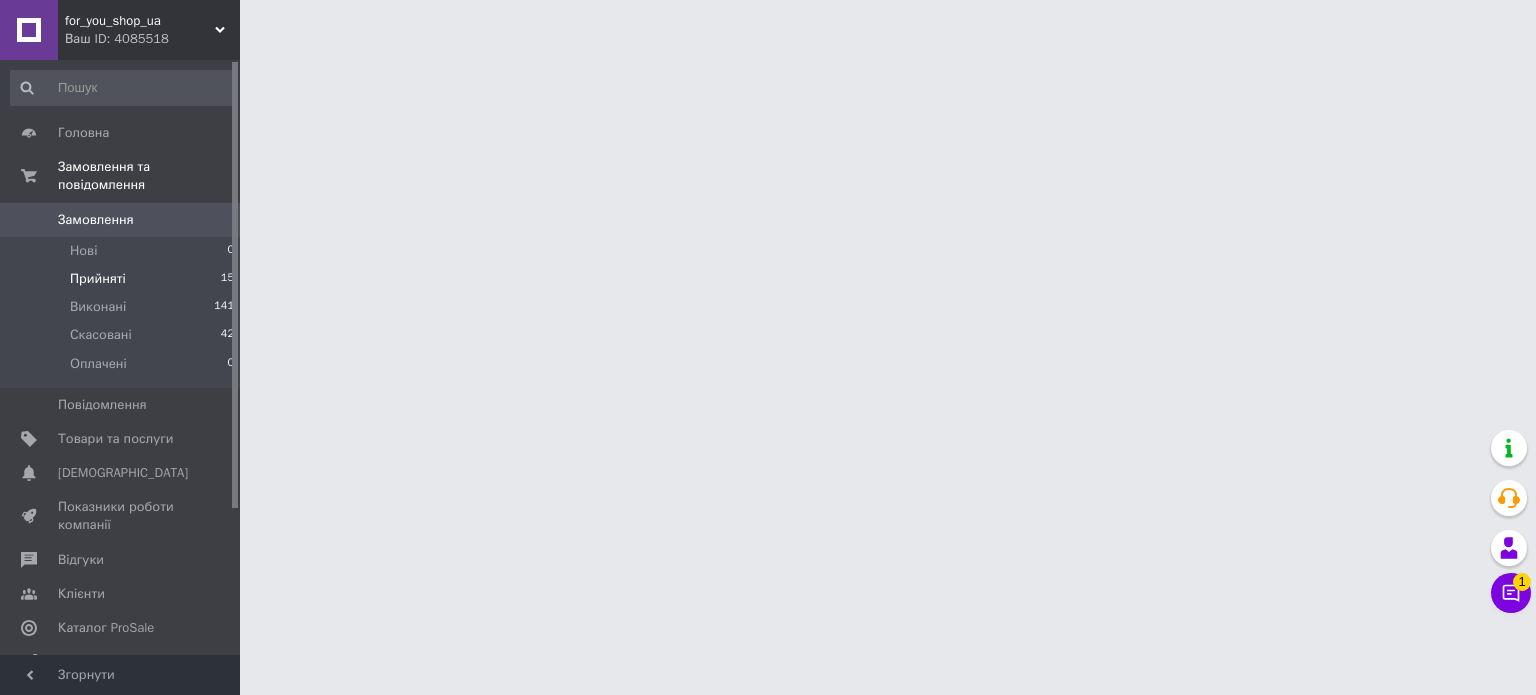 click on "Прийняті" at bounding box center (98, 279) 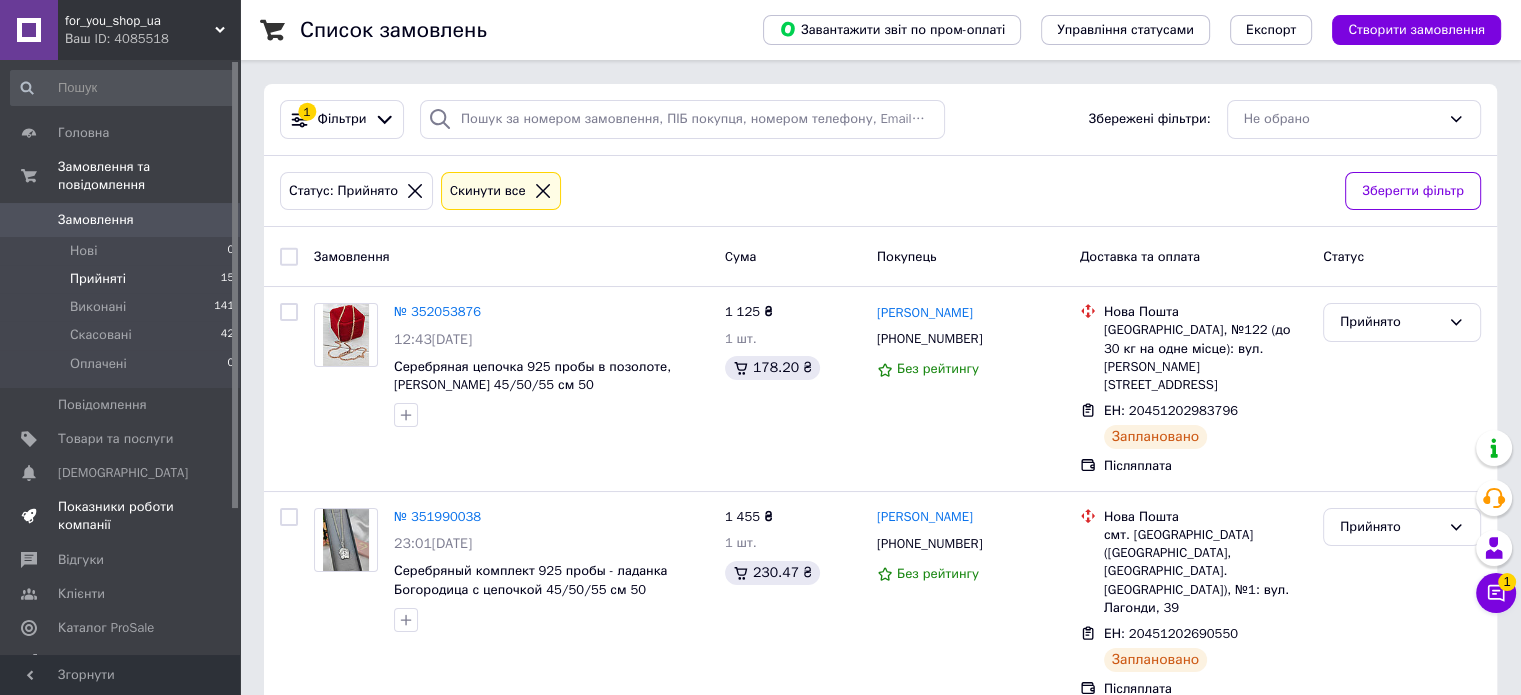 click on "Показники роботи компанії" at bounding box center [121, 516] 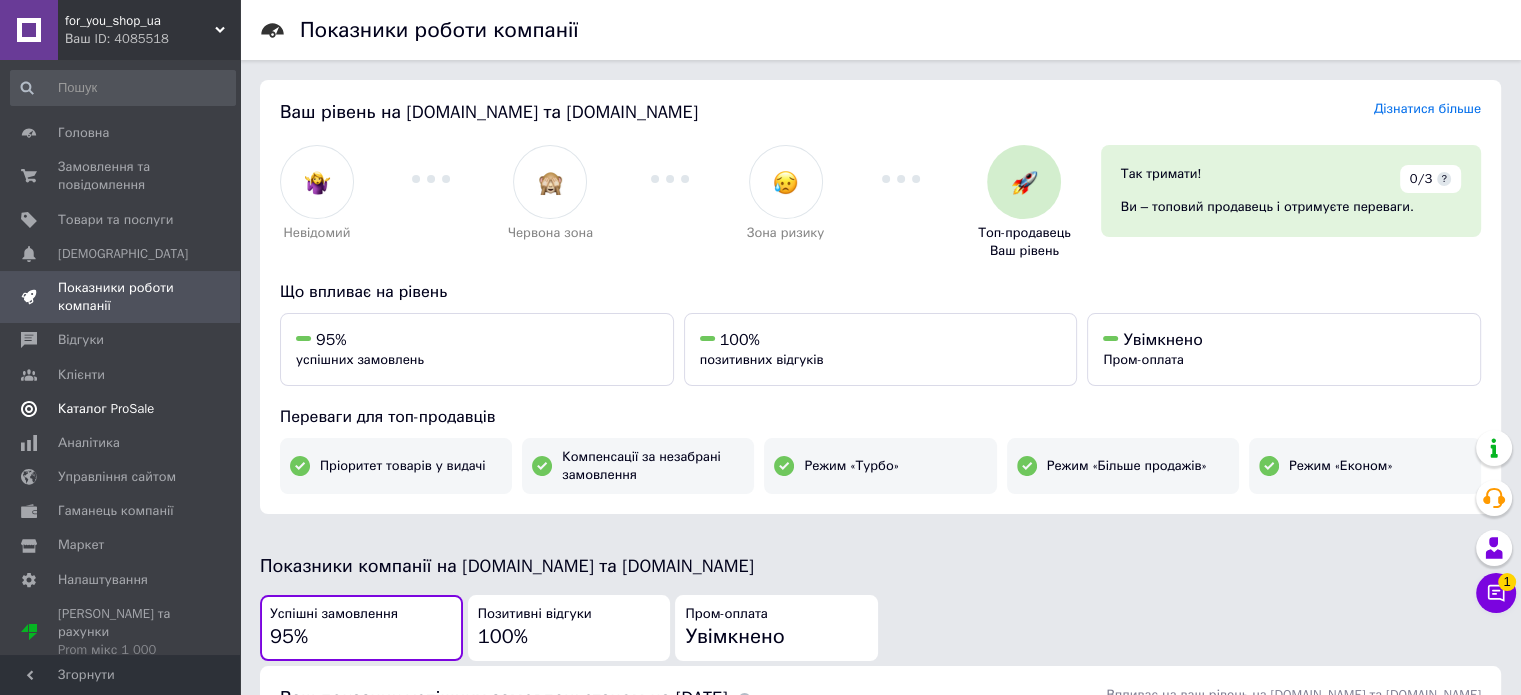click on "Каталог ProSale" at bounding box center (106, 409) 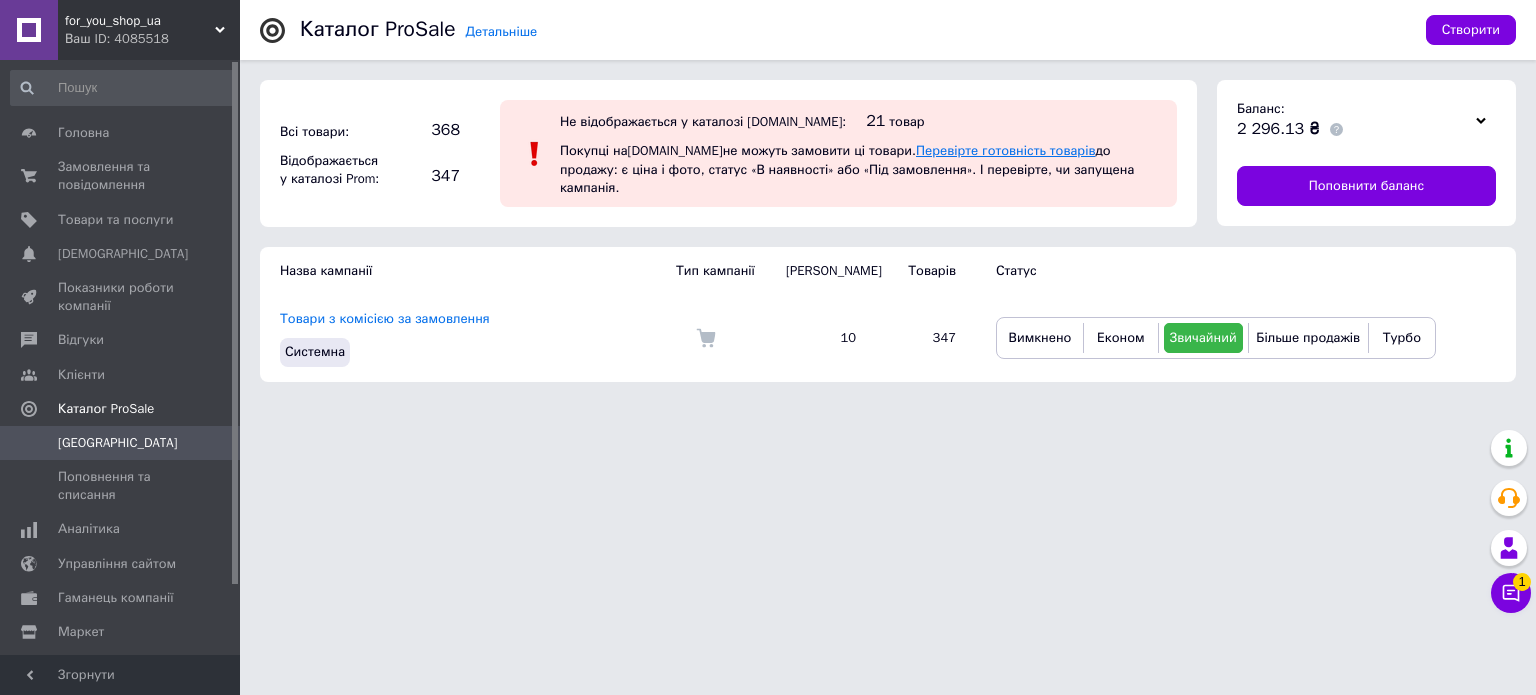 click on "Перевірте готовність товарів" at bounding box center [1005, 150] 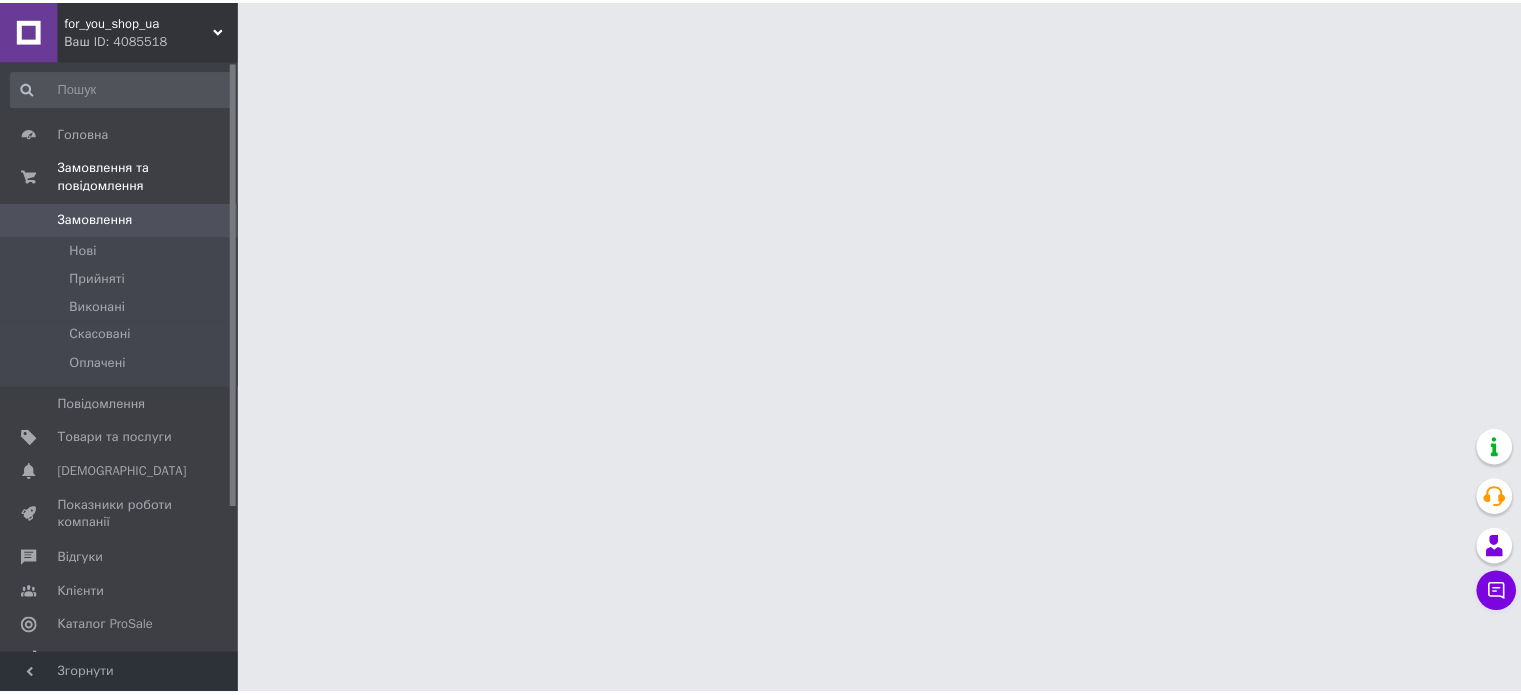 scroll, scrollTop: 0, scrollLeft: 0, axis: both 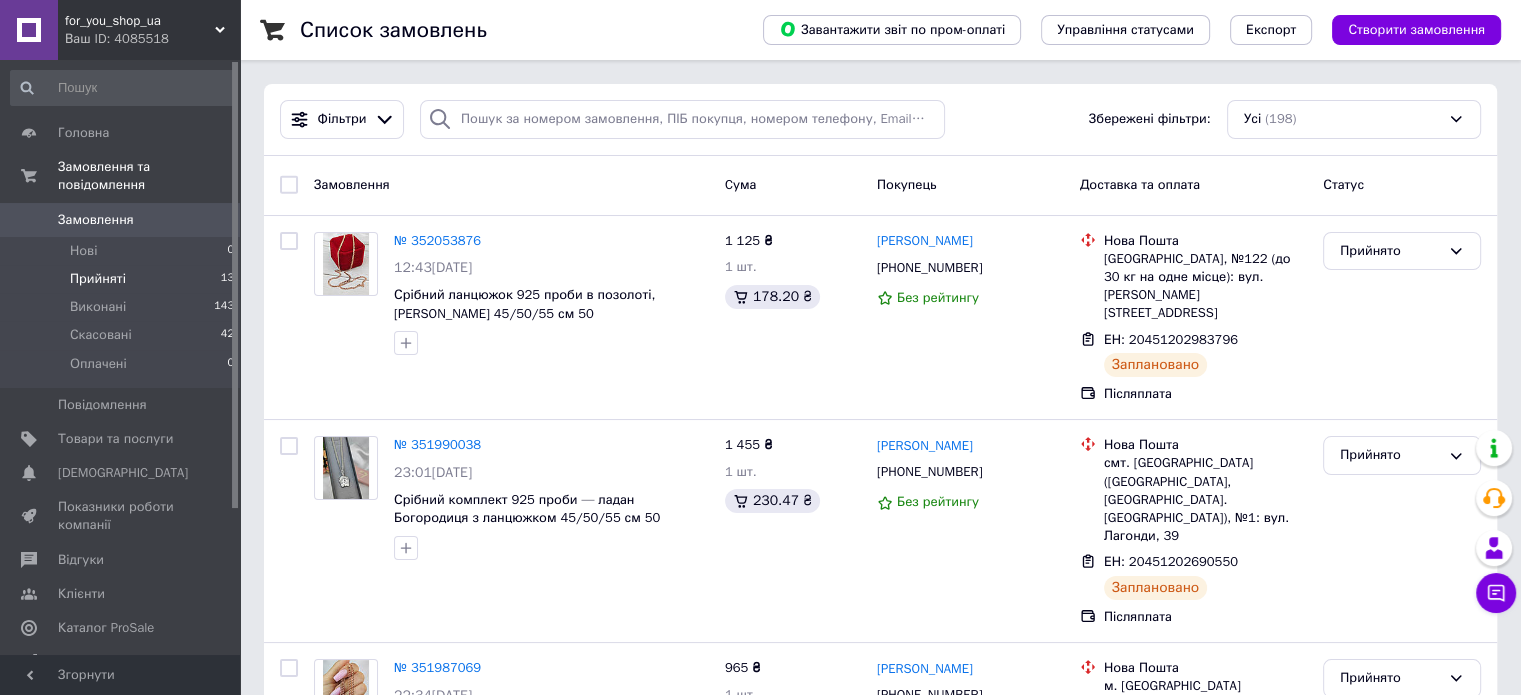 click on "Прийняті" at bounding box center (98, 279) 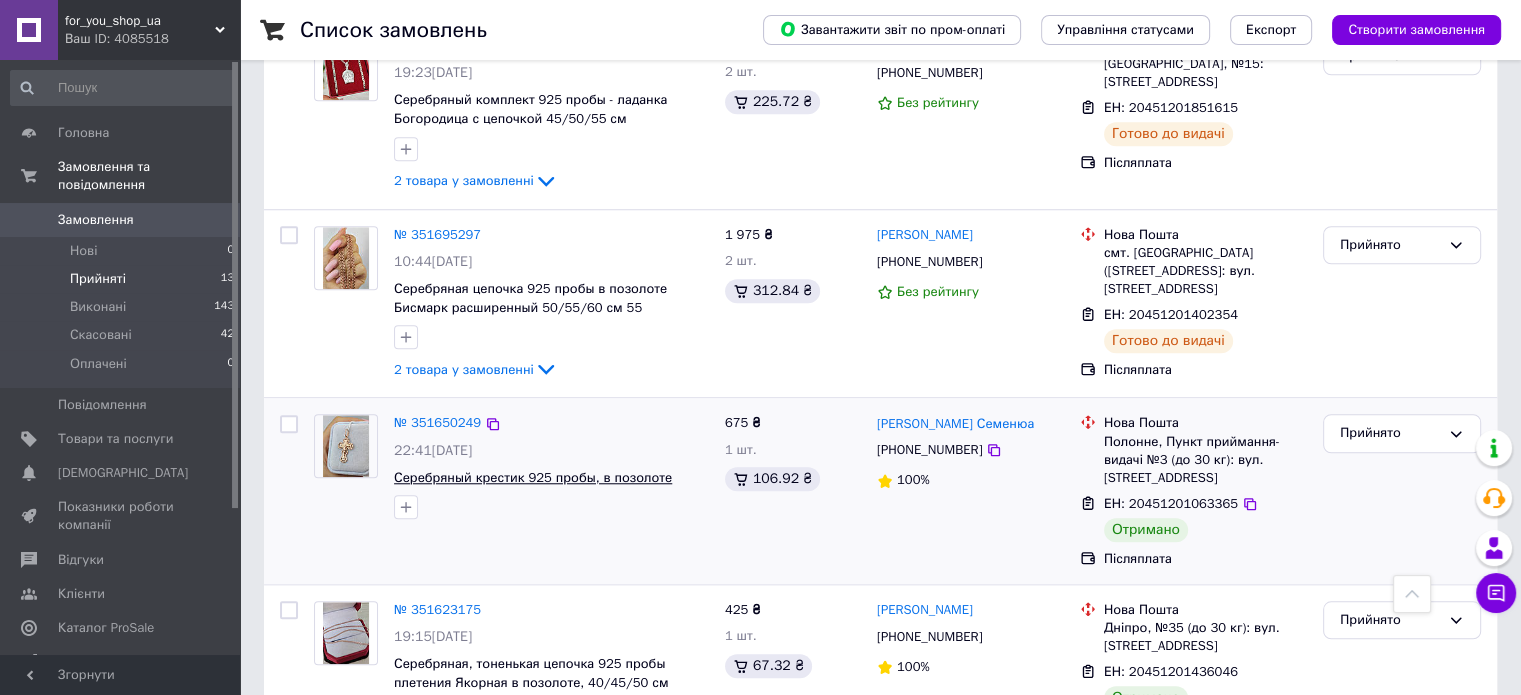scroll, scrollTop: 1700, scrollLeft: 0, axis: vertical 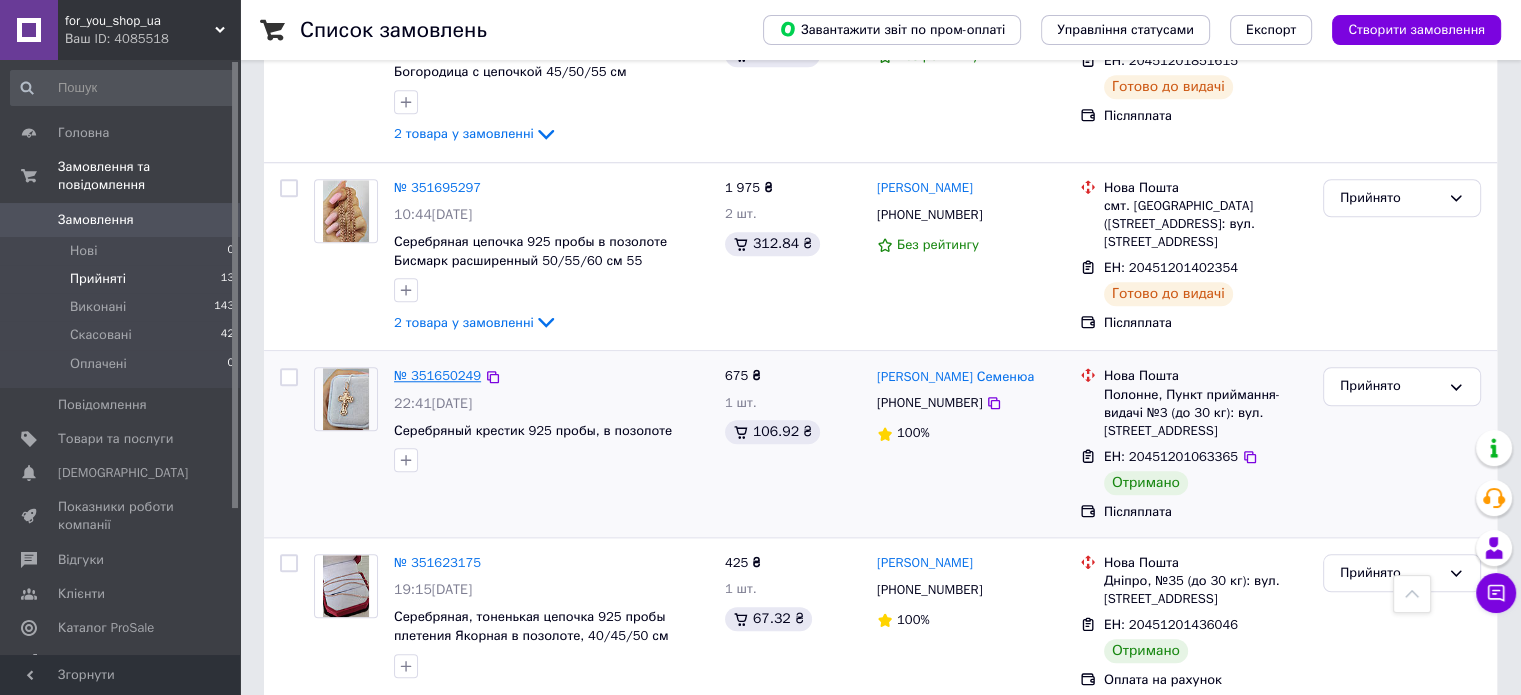 click on "№ 351650249" at bounding box center (437, 375) 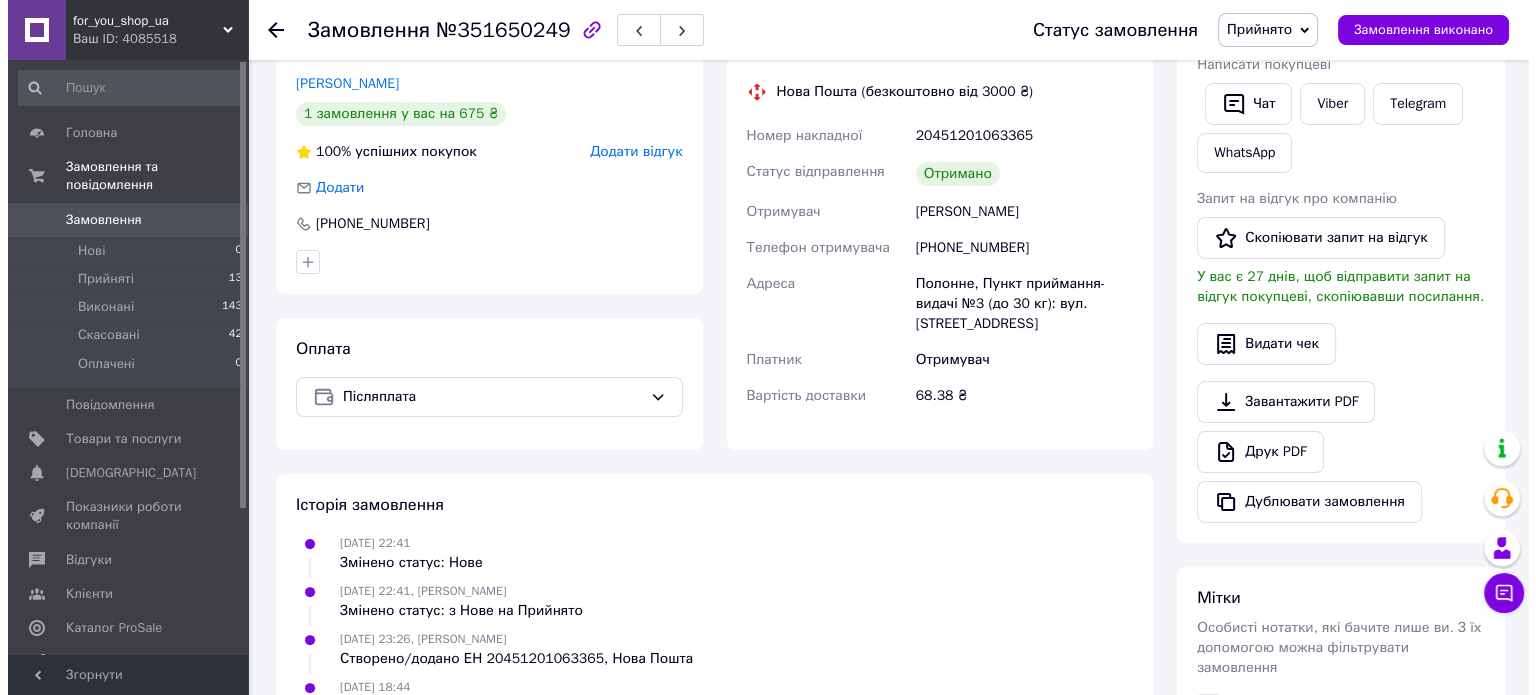 scroll, scrollTop: 400, scrollLeft: 0, axis: vertical 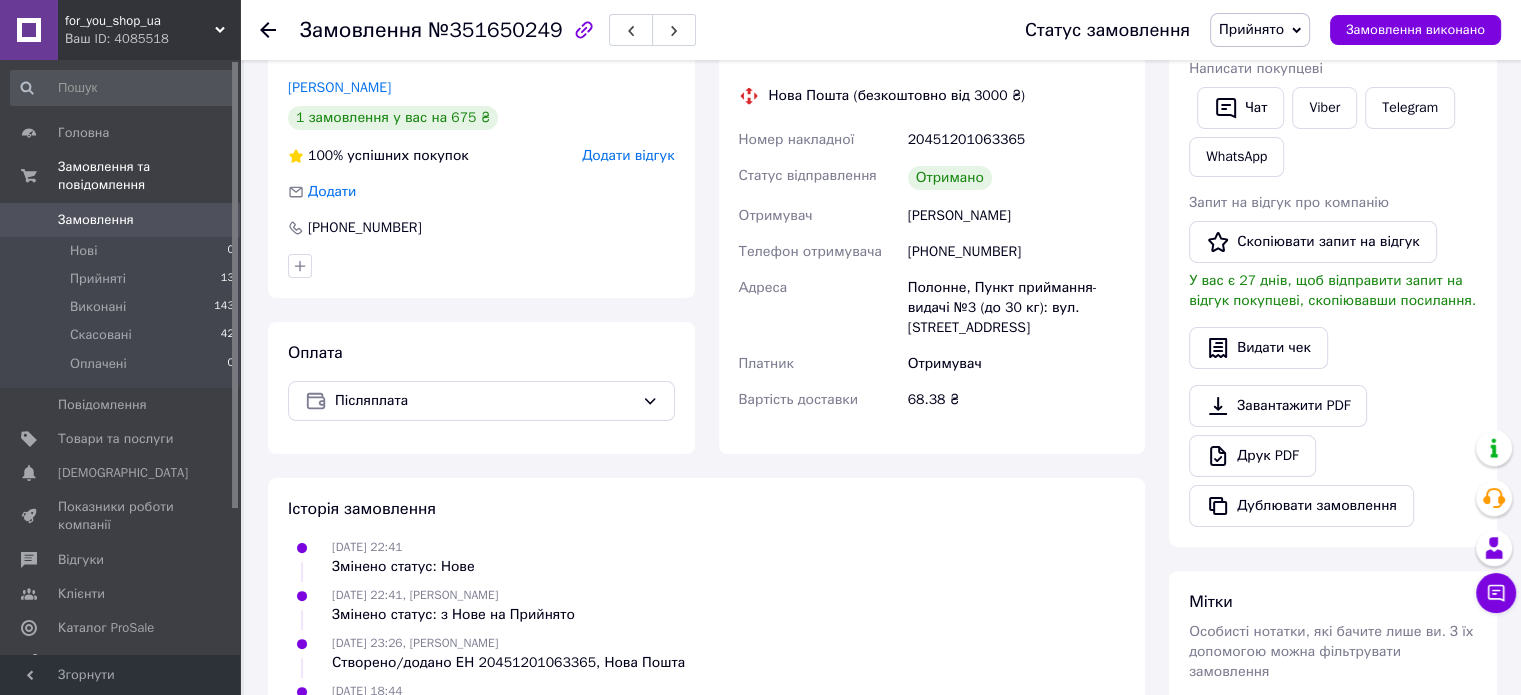 click on "Додати відгук" at bounding box center (628, 155) 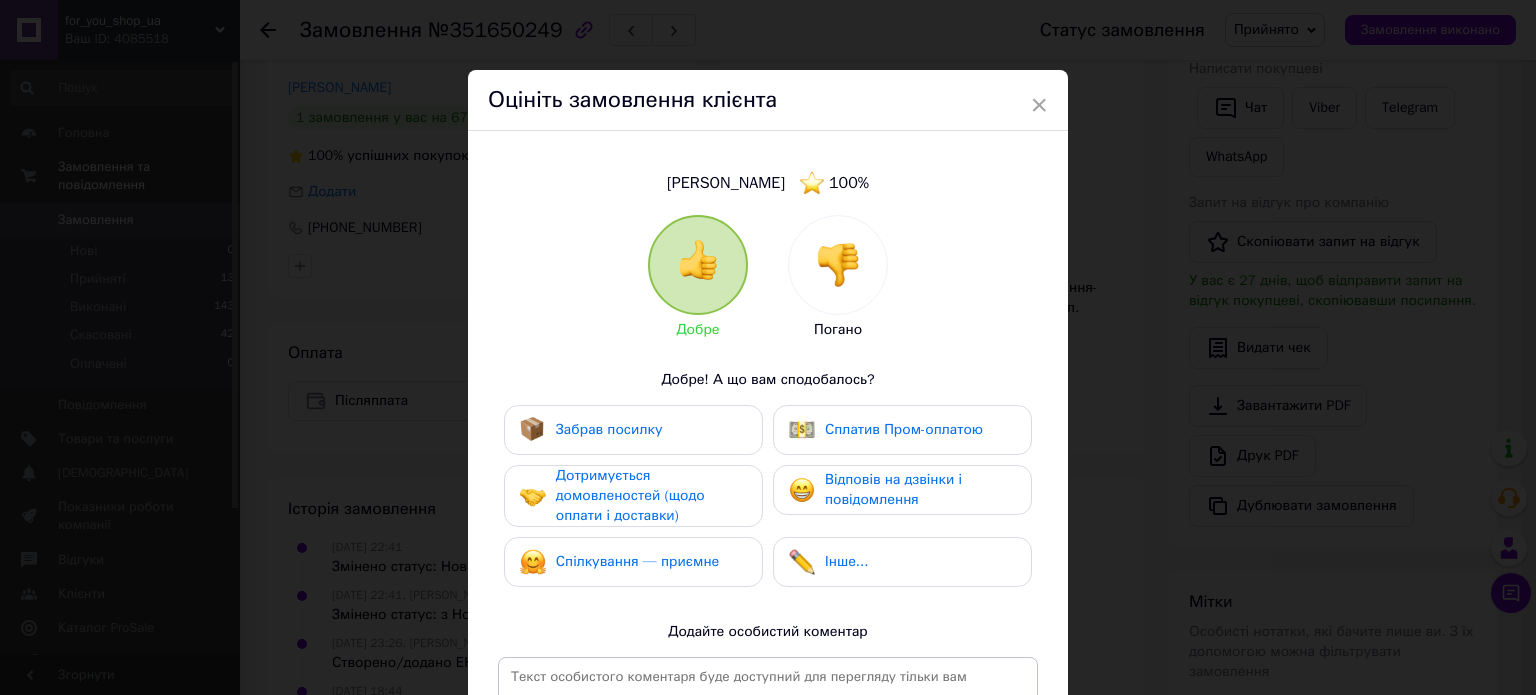 click on "Забрав посилку" at bounding box center (633, 430) 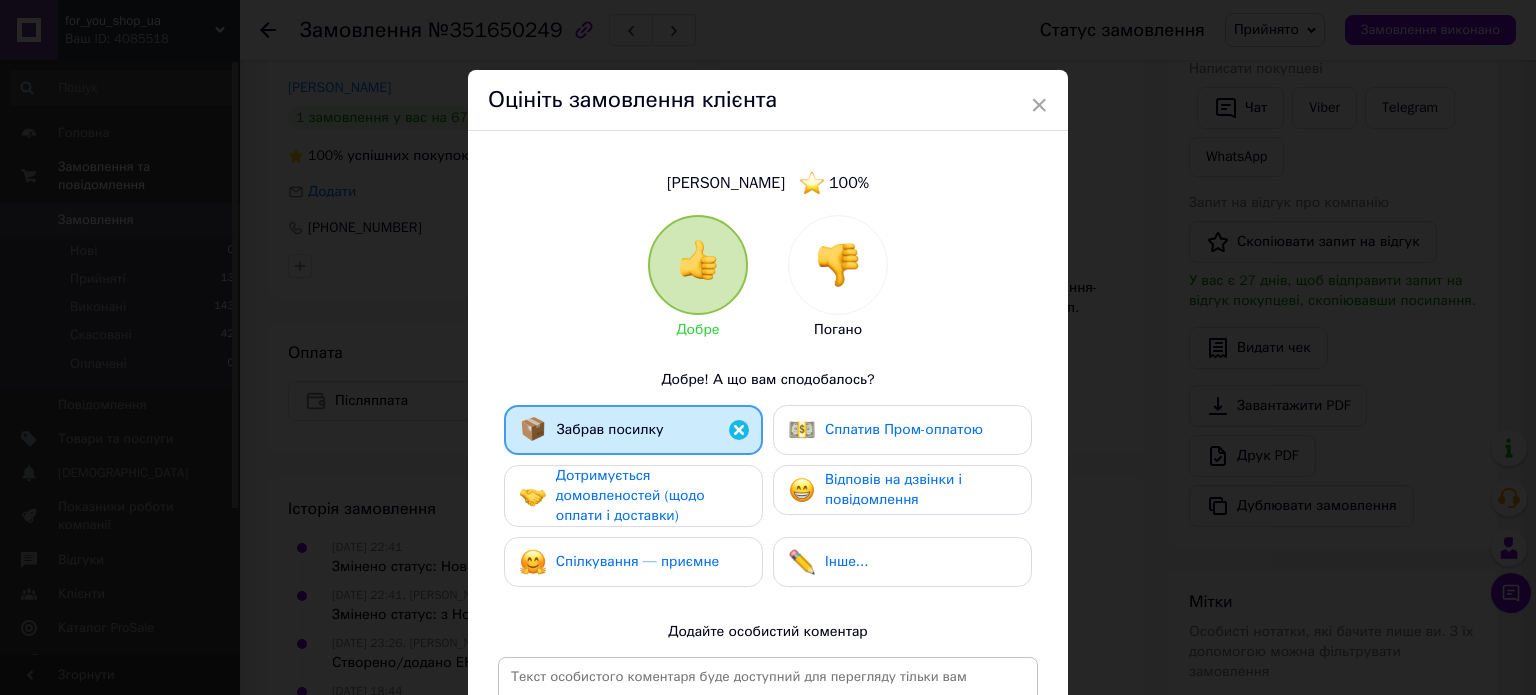 click on "Дотримується домовленостей (щодо оплати і доставки)" at bounding box center [630, 495] 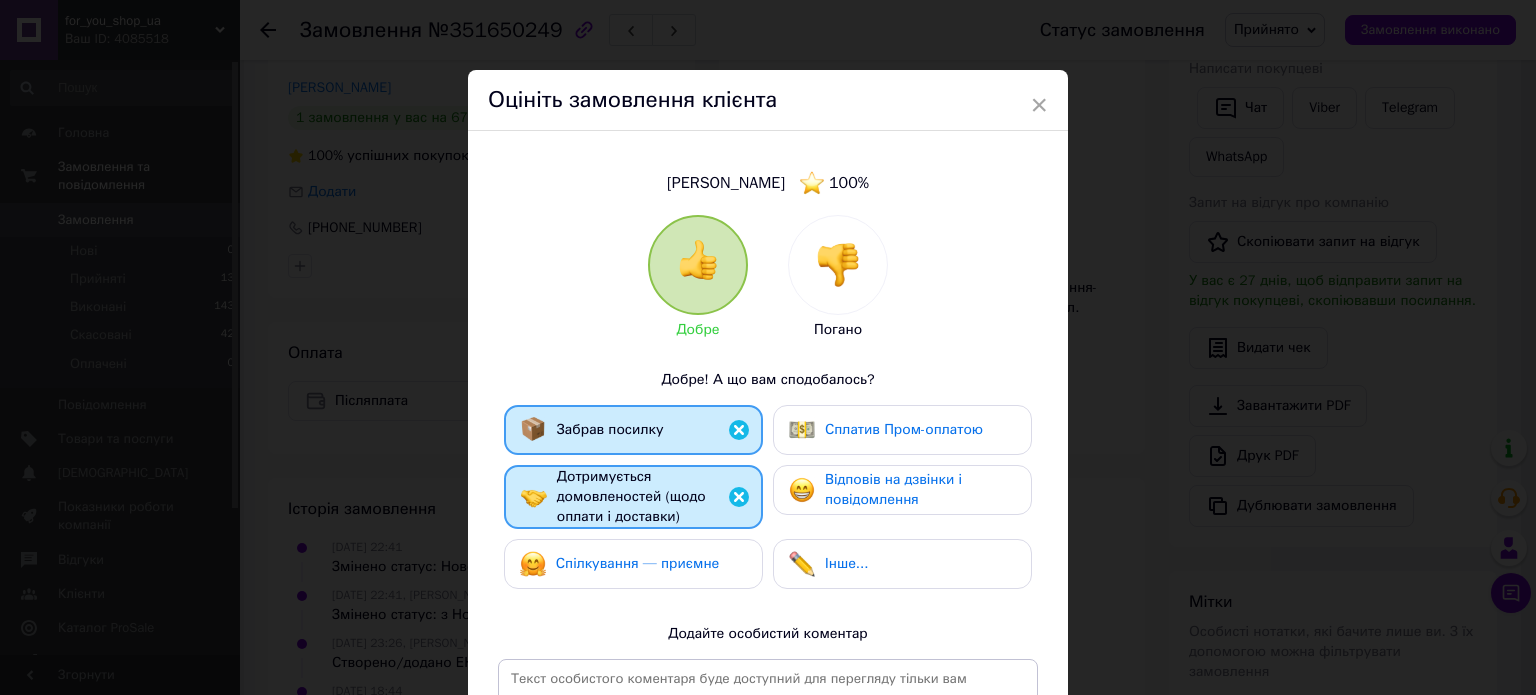 click on "Спілкування — приємне" at bounding box center [638, 563] 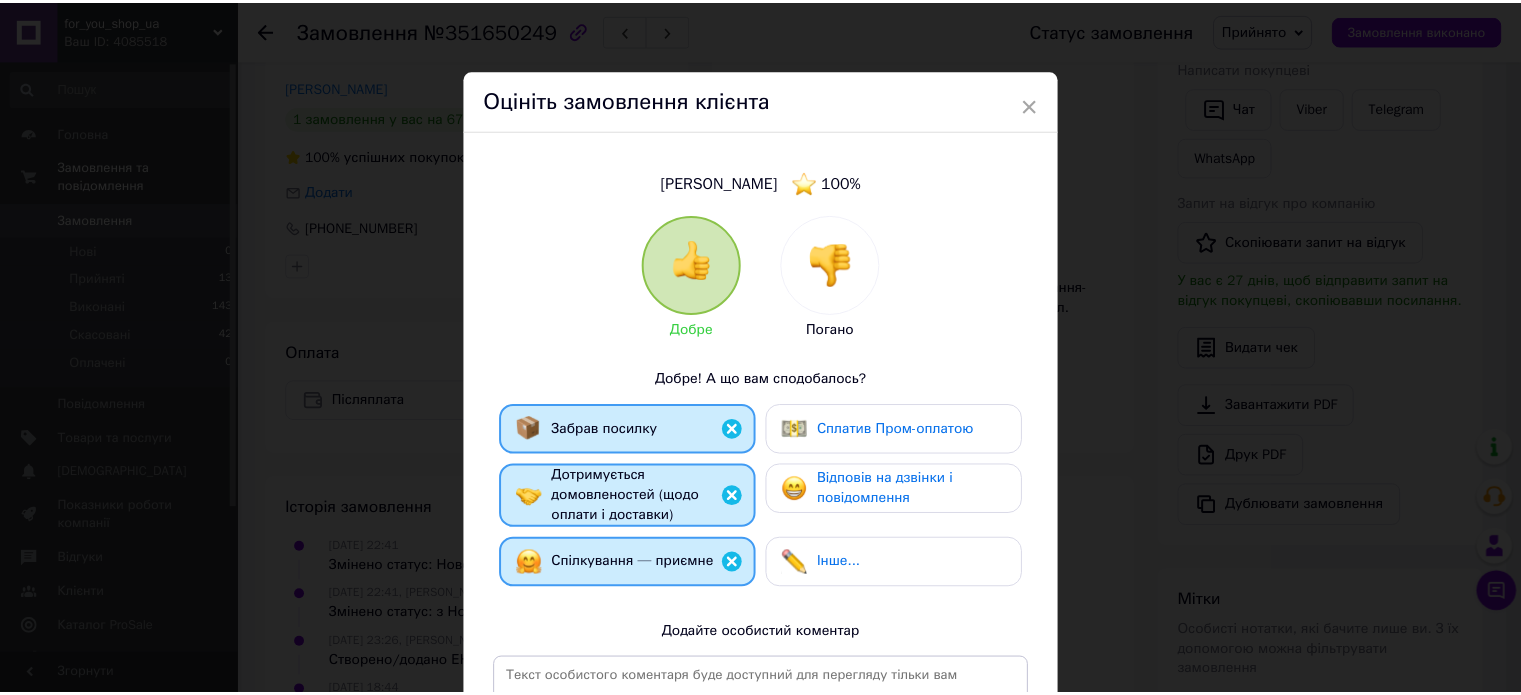 scroll, scrollTop: 296, scrollLeft: 0, axis: vertical 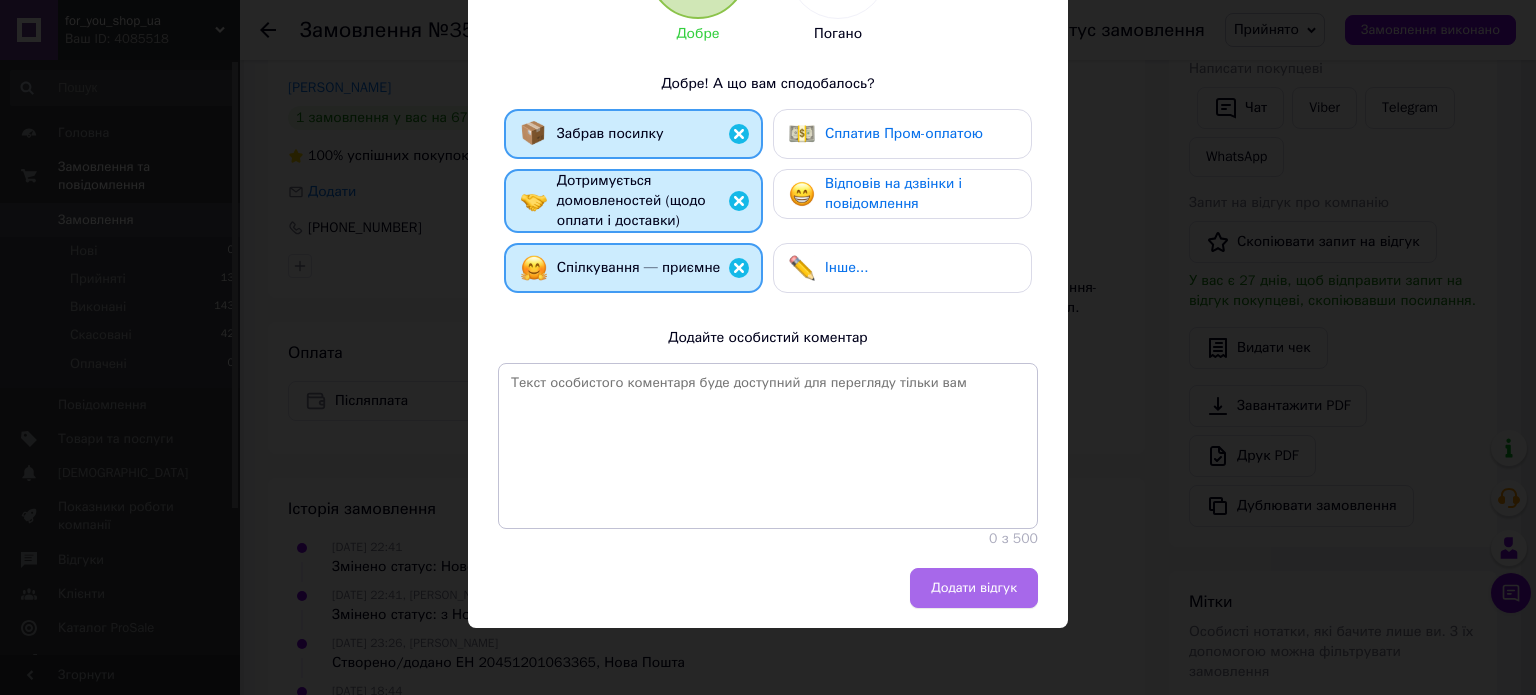 click on "Додати відгук" at bounding box center [974, 588] 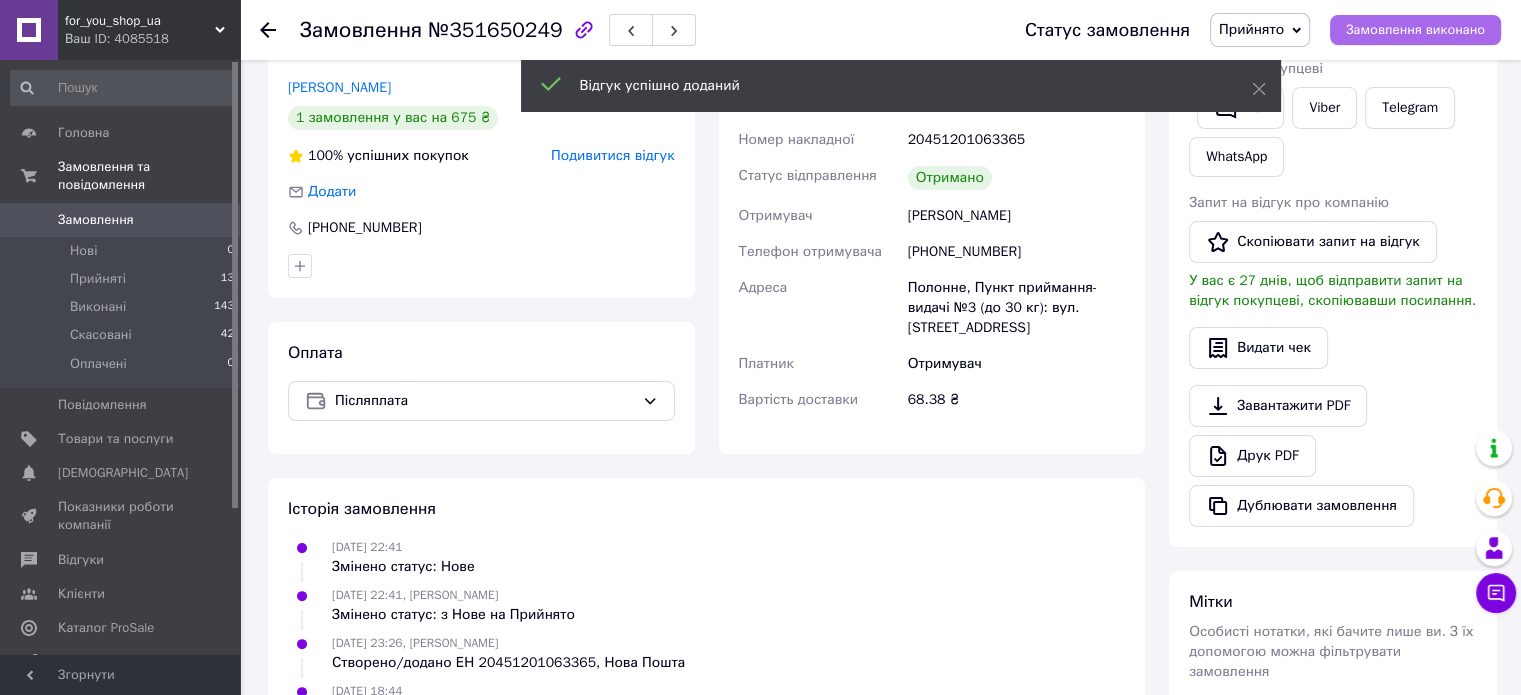 click on "Замовлення виконано" at bounding box center [1415, 30] 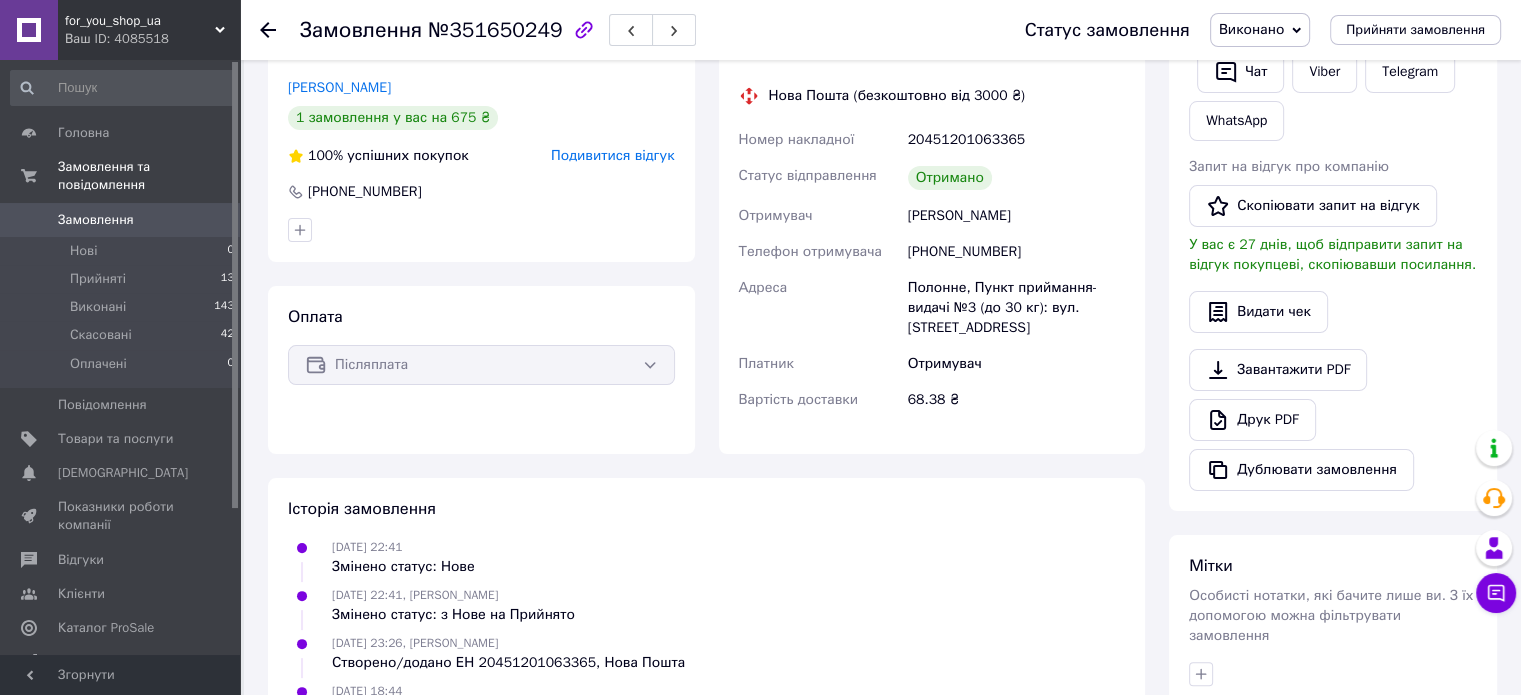 click 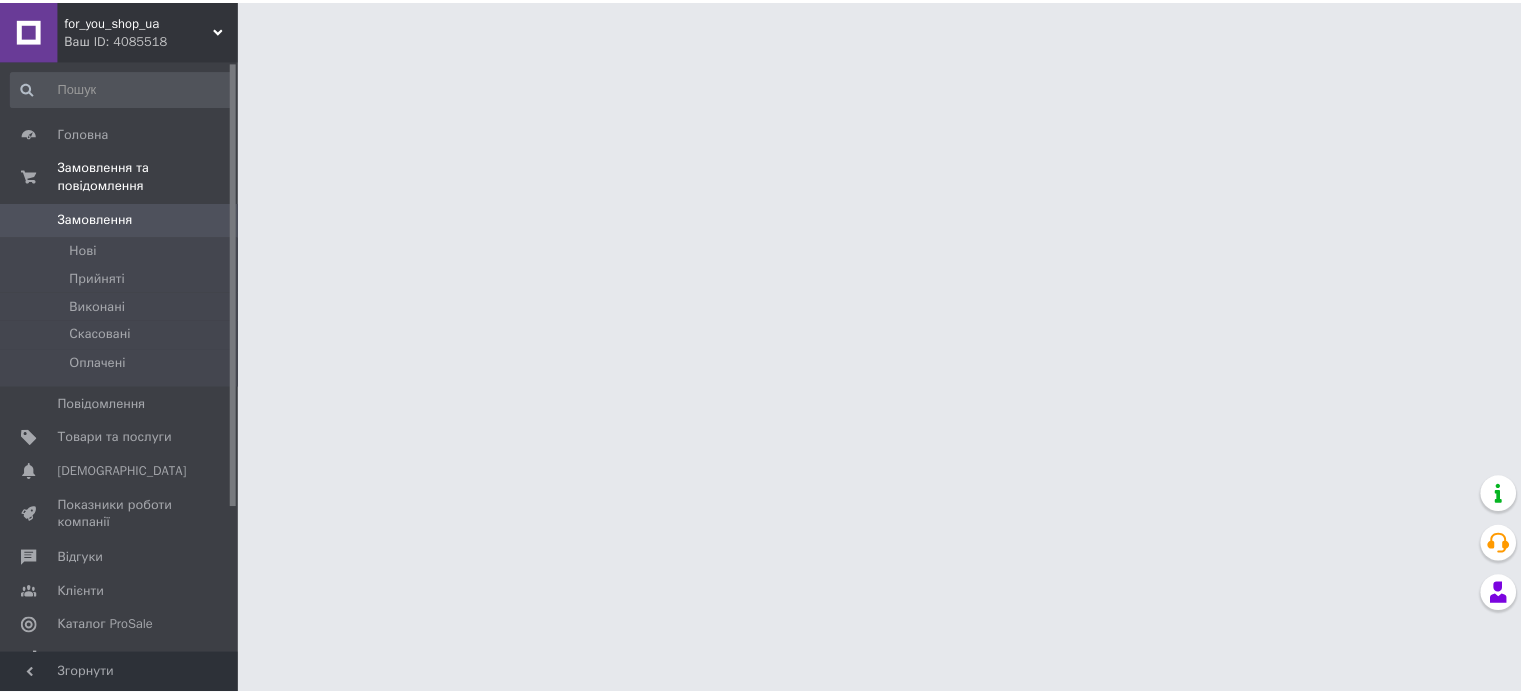 scroll, scrollTop: 0, scrollLeft: 0, axis: both 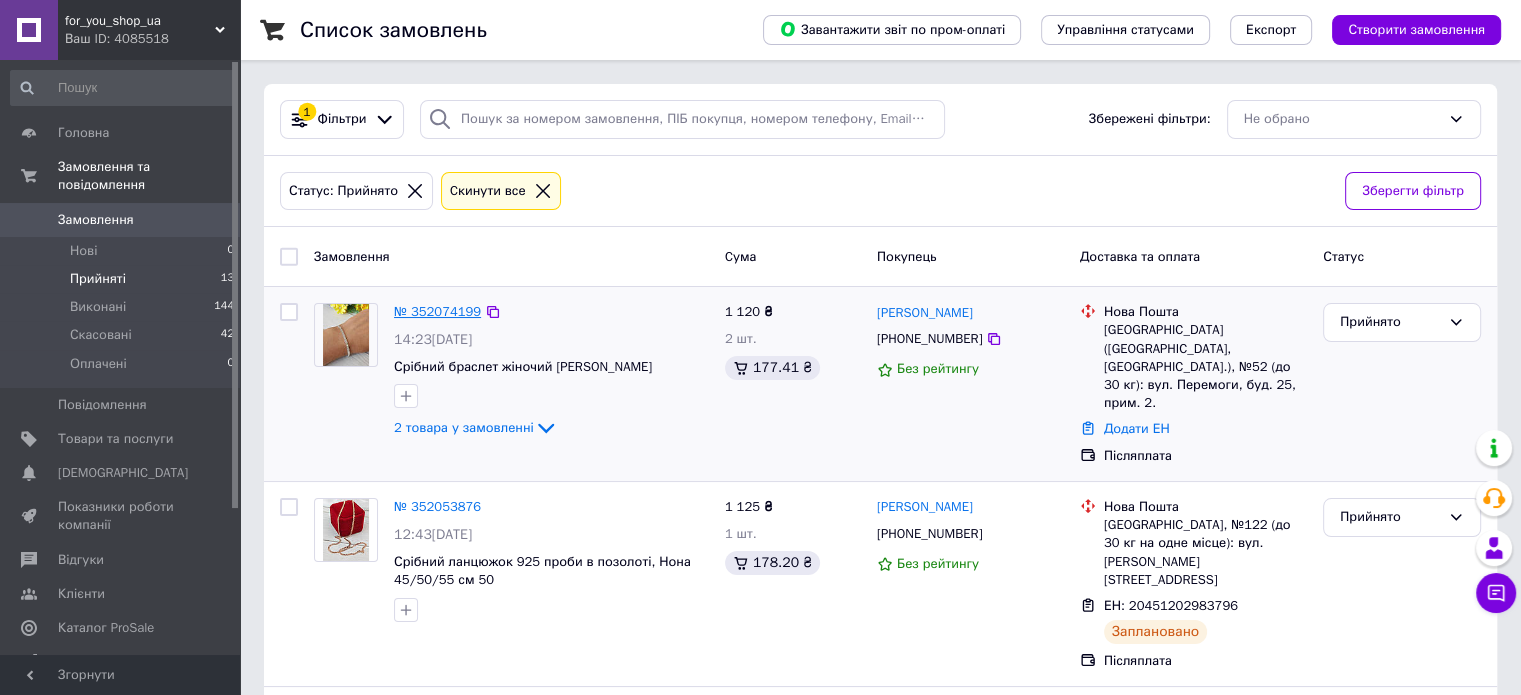 click on "№ 352074199" at bounding box center [437, 311] 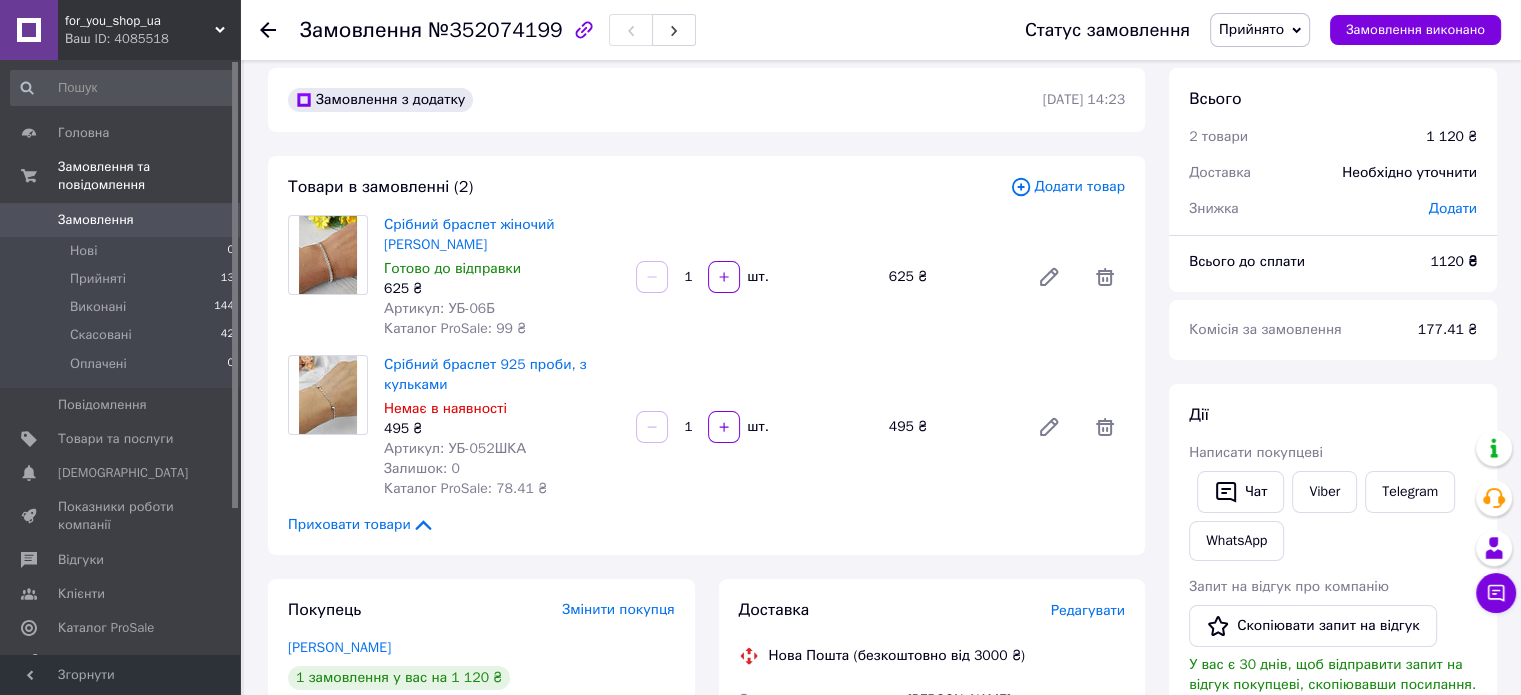 scroll, scrollTop: 0, scrollLeft: 0, axis: both 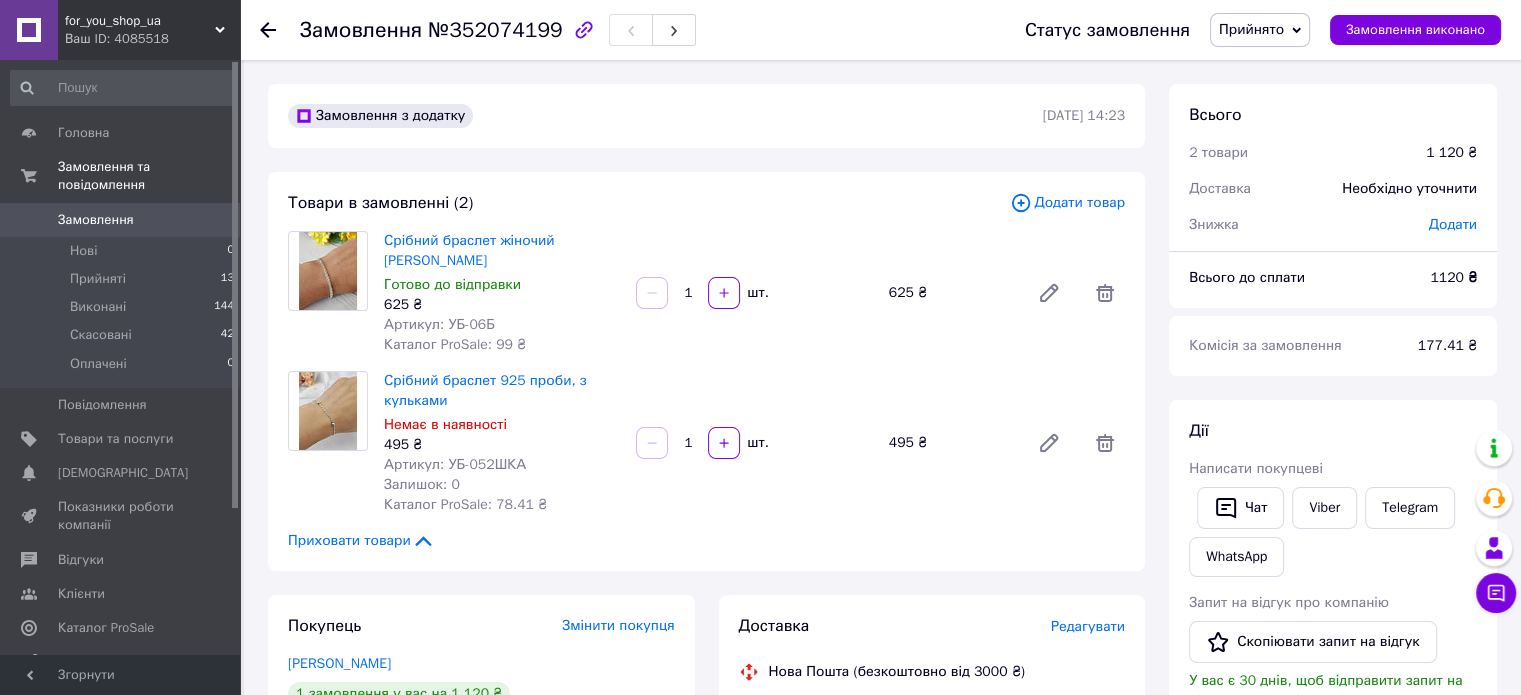click 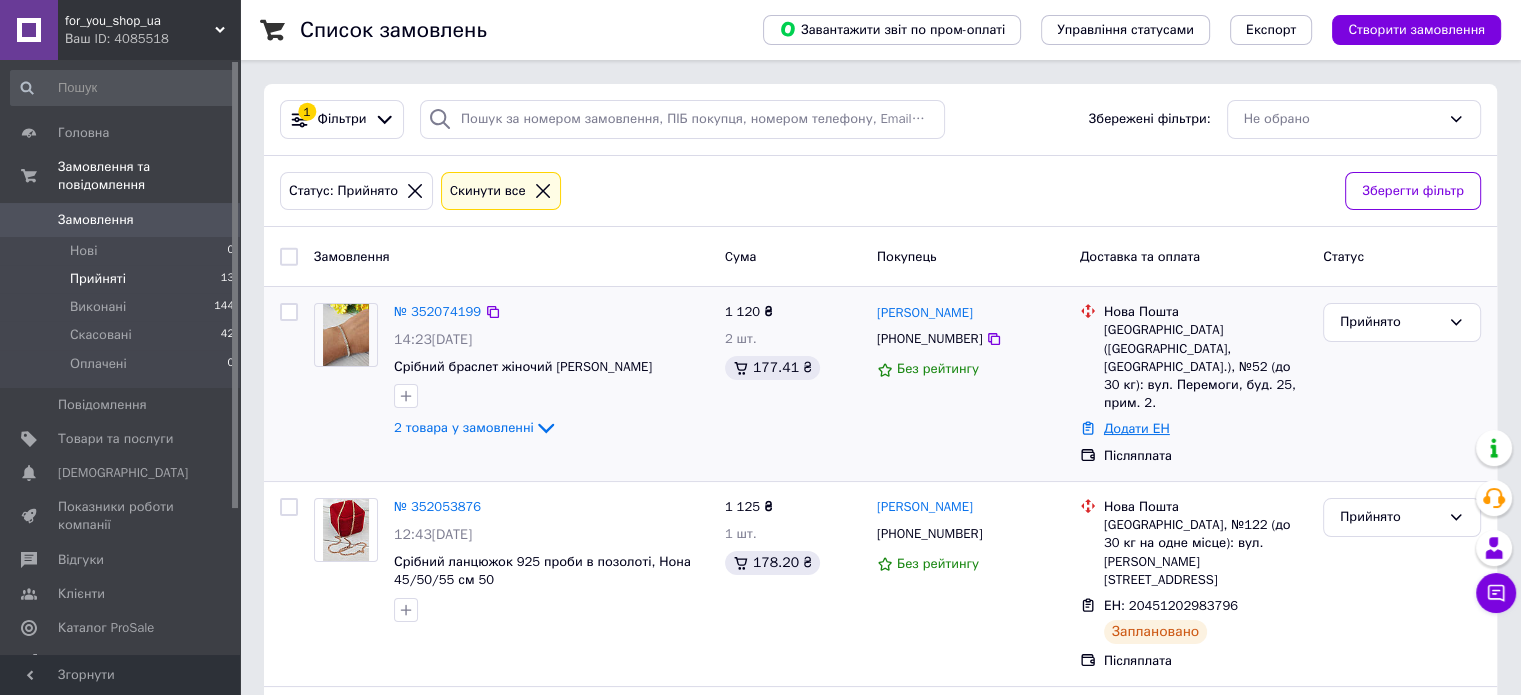 click on "Додати ЕН" at bounding box center [1137, 428] 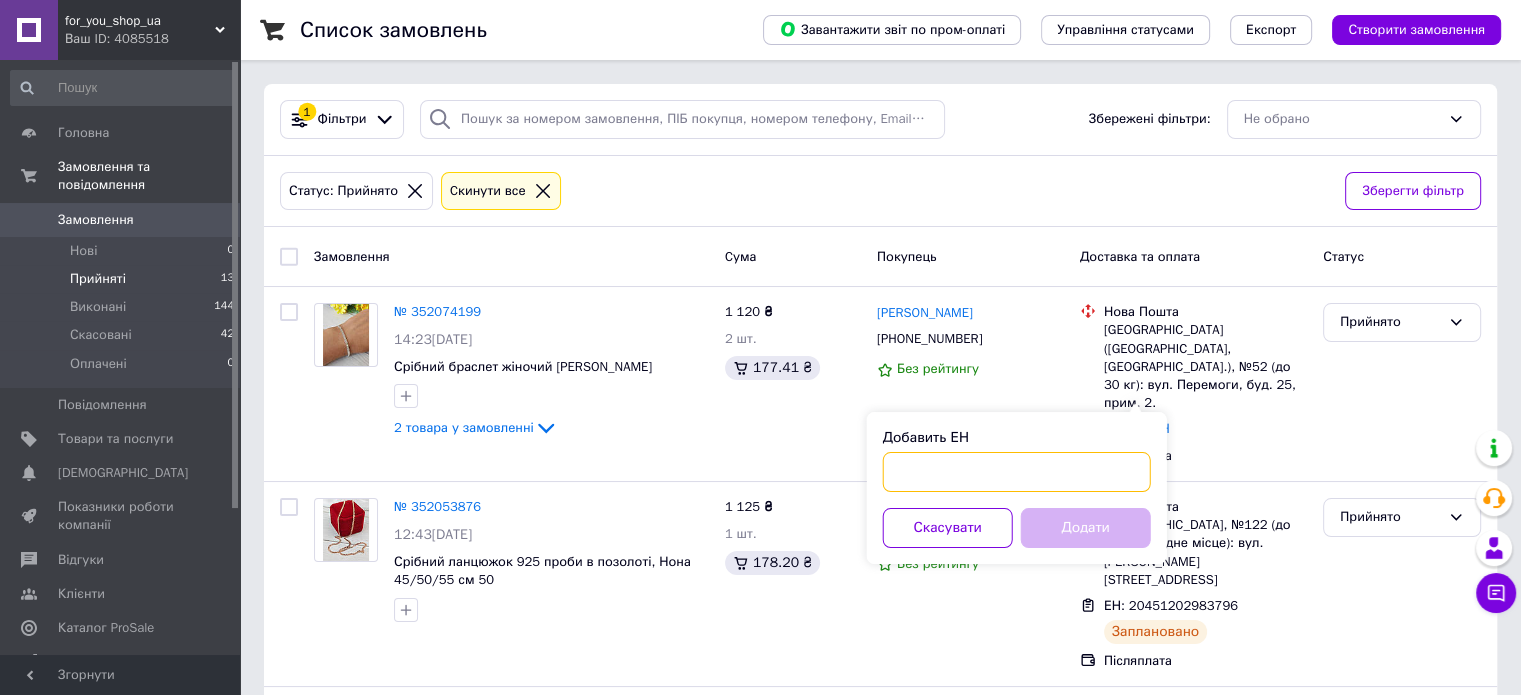 click on "Добавить ЕН" at bounding box center (1017, 472) 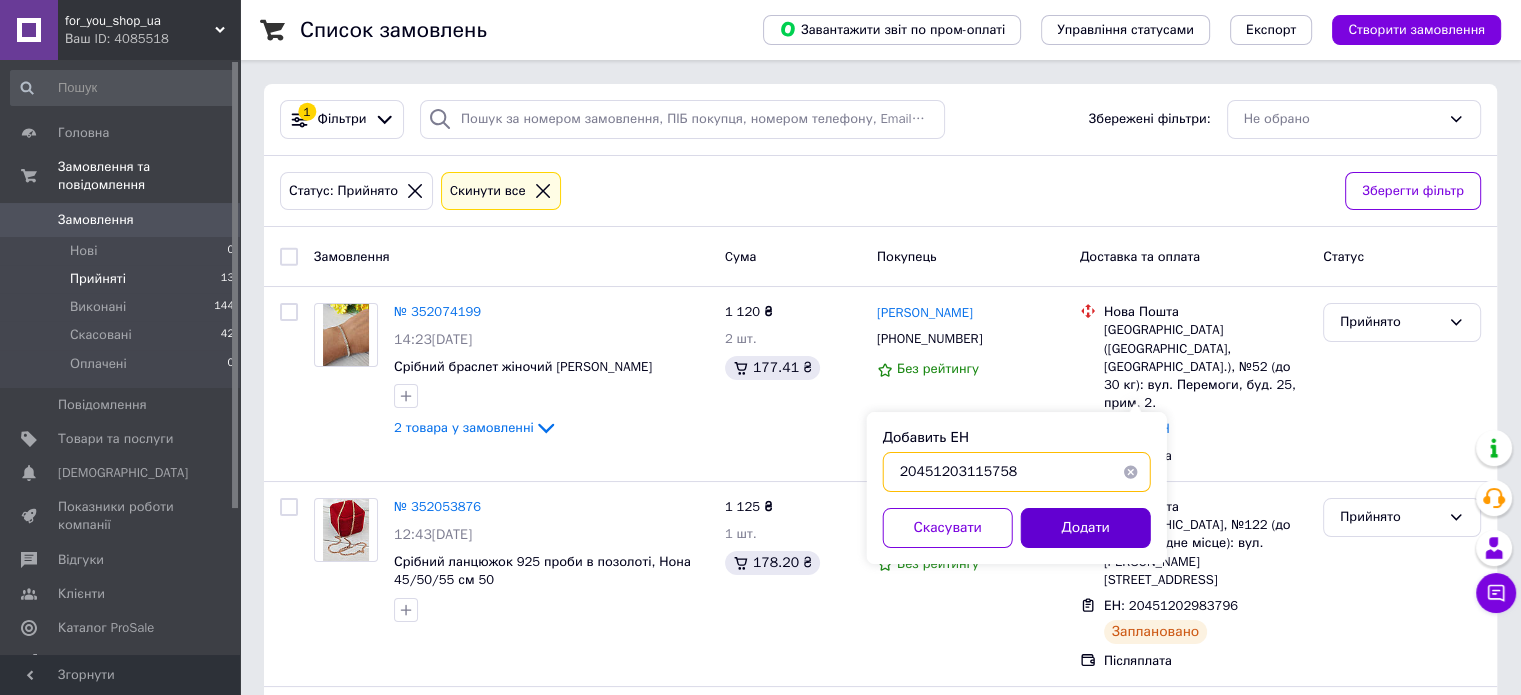 type on "20451203115758" 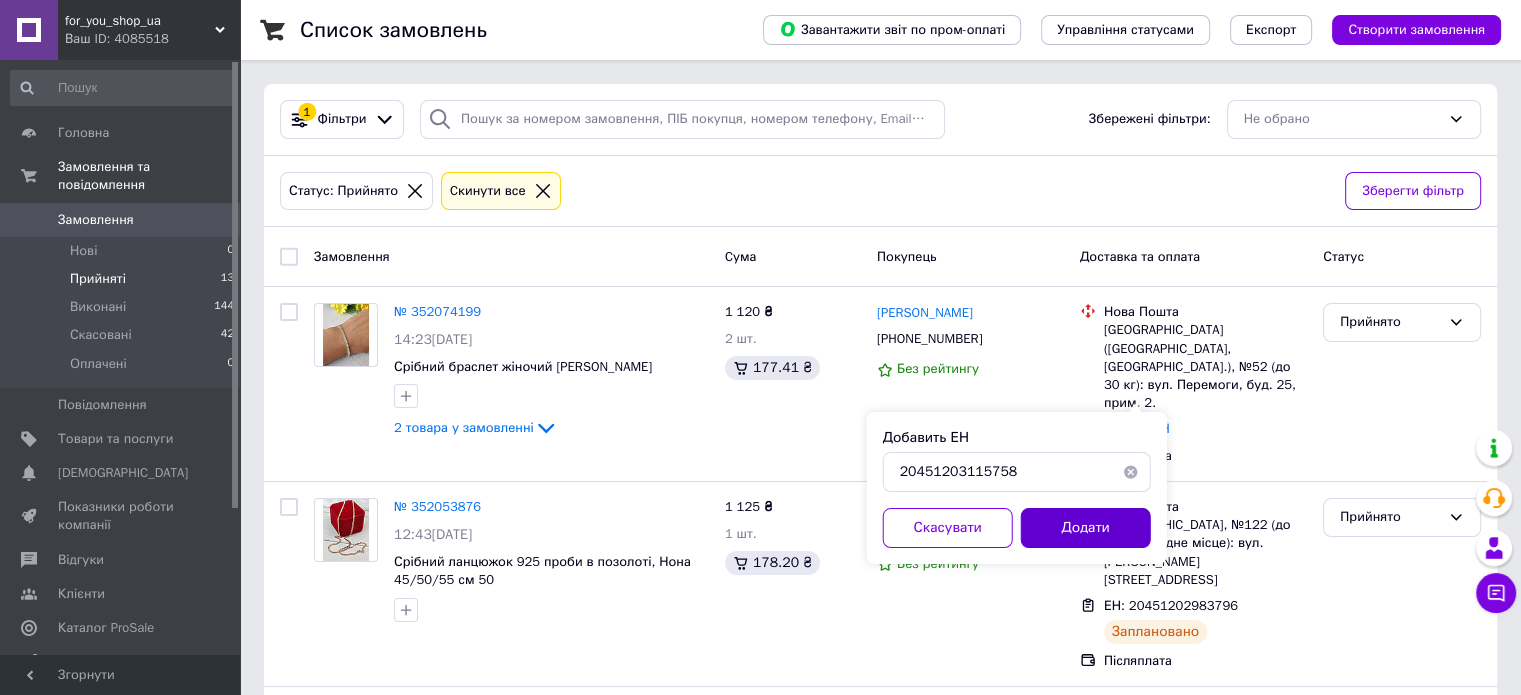 click on "Додати" at bounding box center [1086, 528] 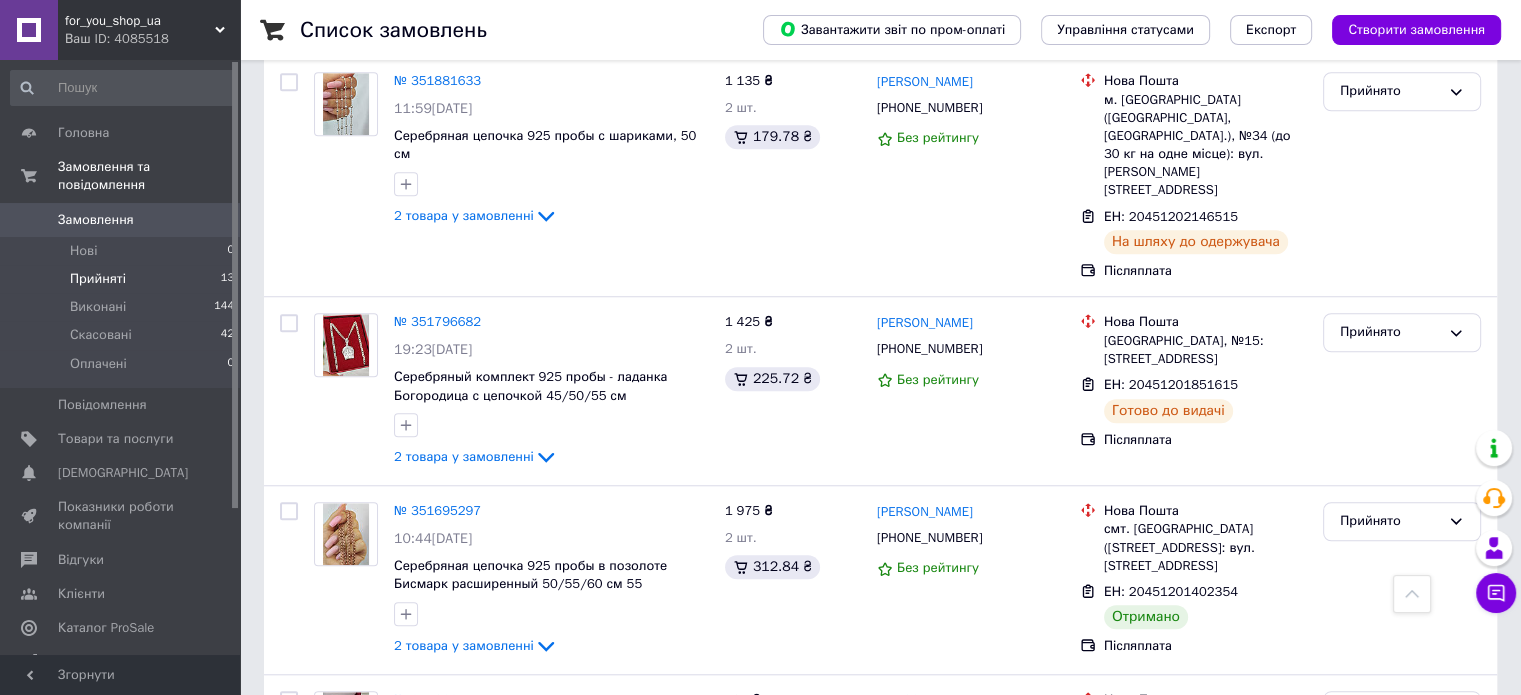 scroll, scrollTop: 1600, scrollLeft: 0, axis: vertical 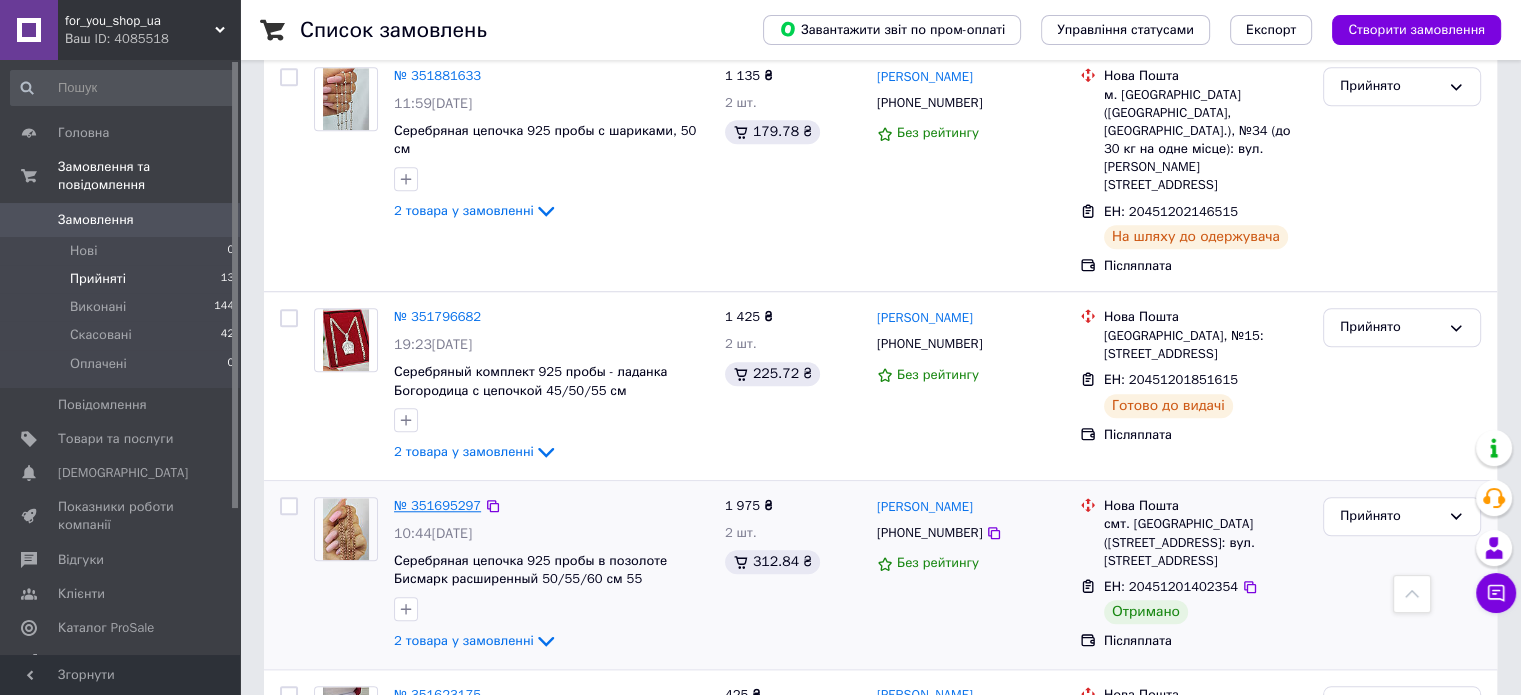 click on "№ 351695297" at bounding box center (437, 505) 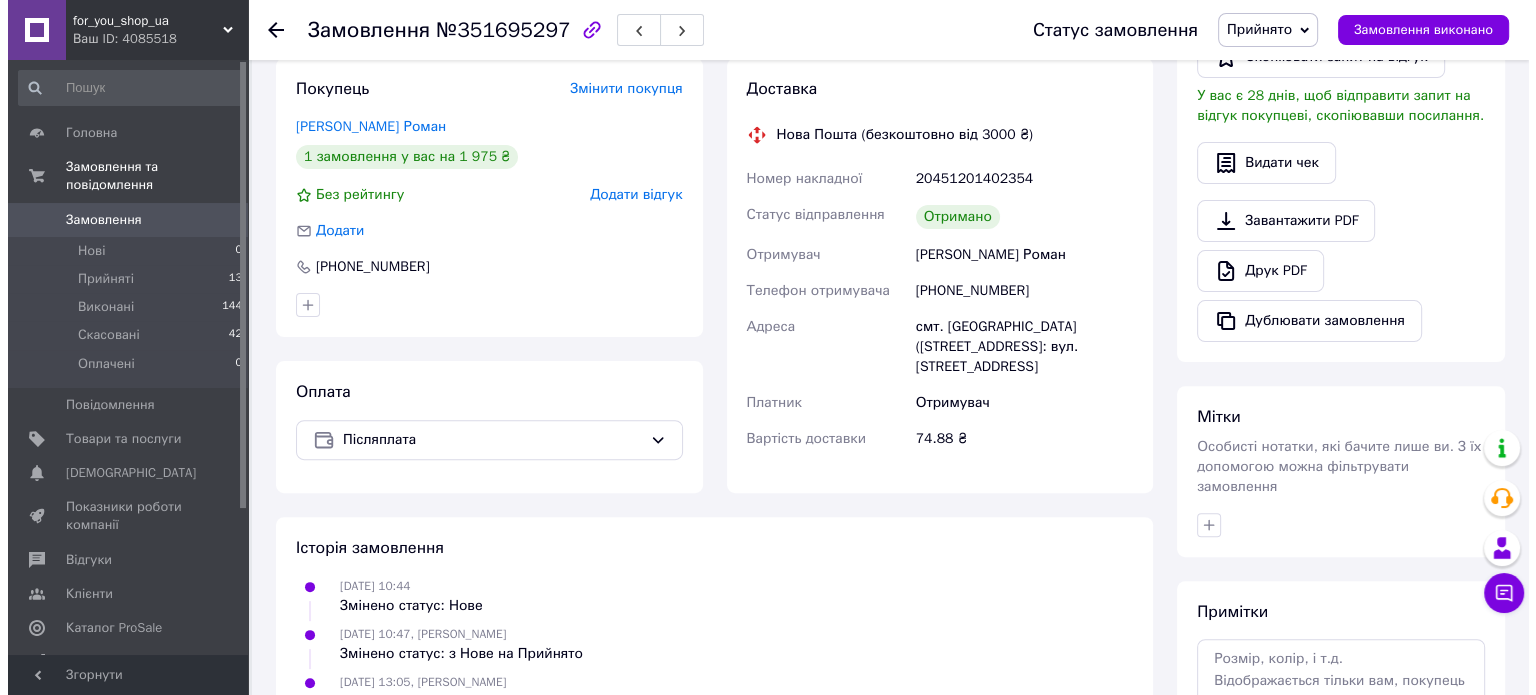 scroll, scrollTop: 536, scrollLeft: 0, axis: vertical 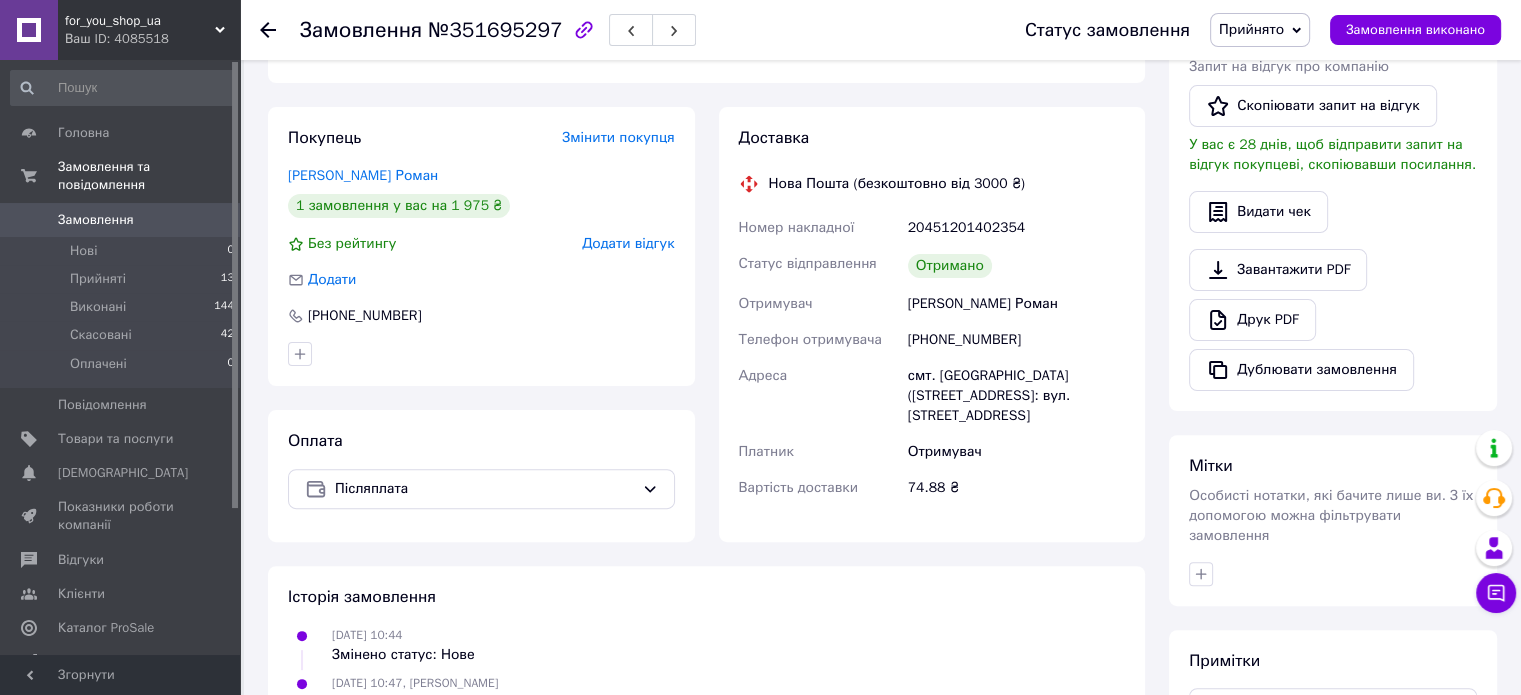 click on "Додати відгук" at bounding box center [628, 243] 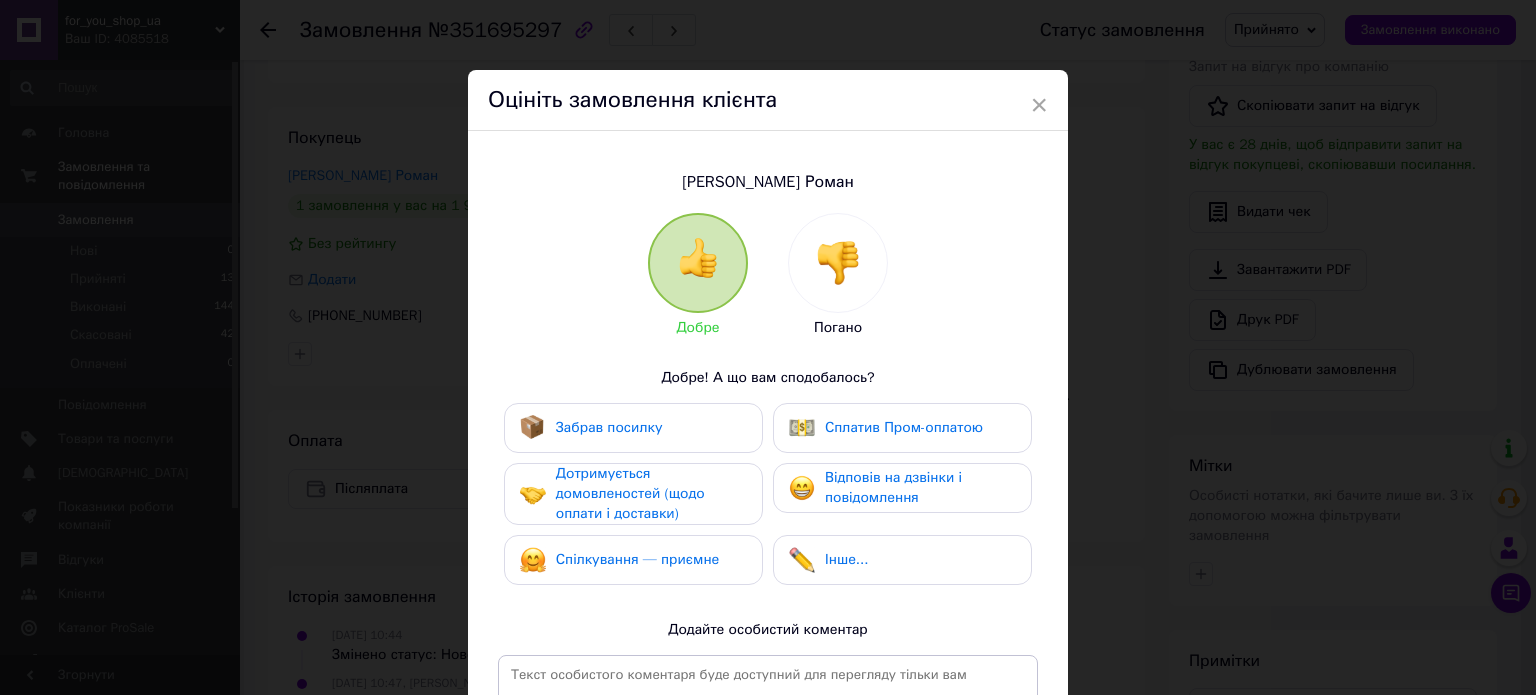 click on "Забрав посилку" at bounding box center [633, 428] 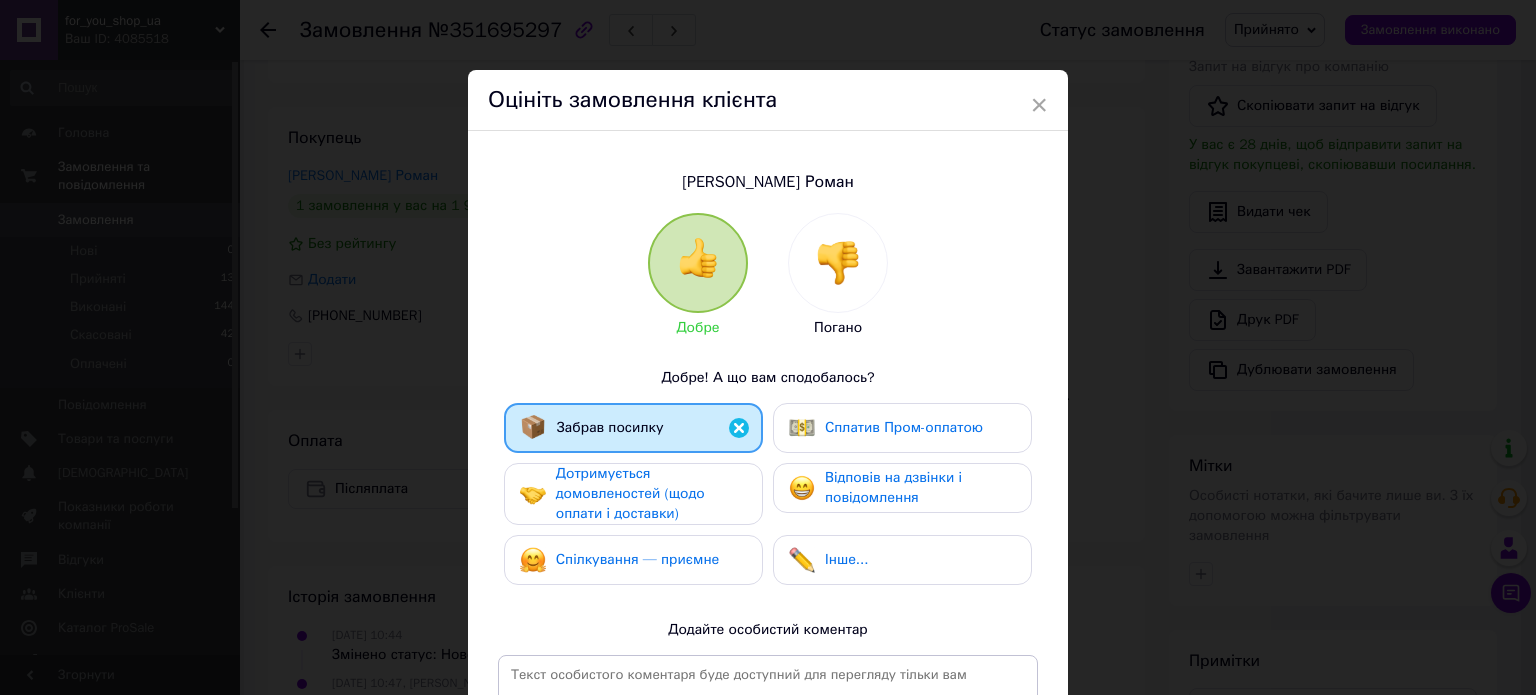 click on "Дотримується домовленостей (щодо оплати і доставки)" at bounding box center [630, 493] 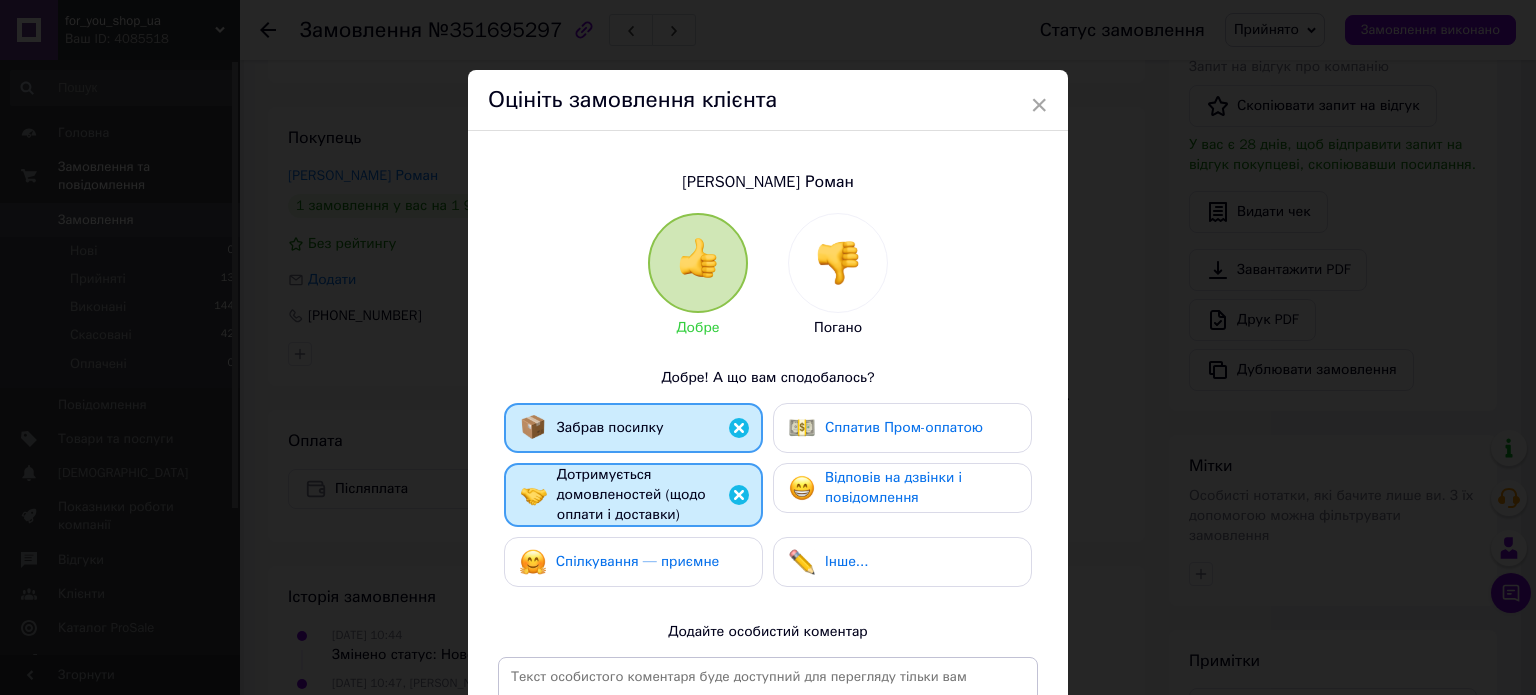 click on "Спілкування — приємне" at bounding box center (638, 561) 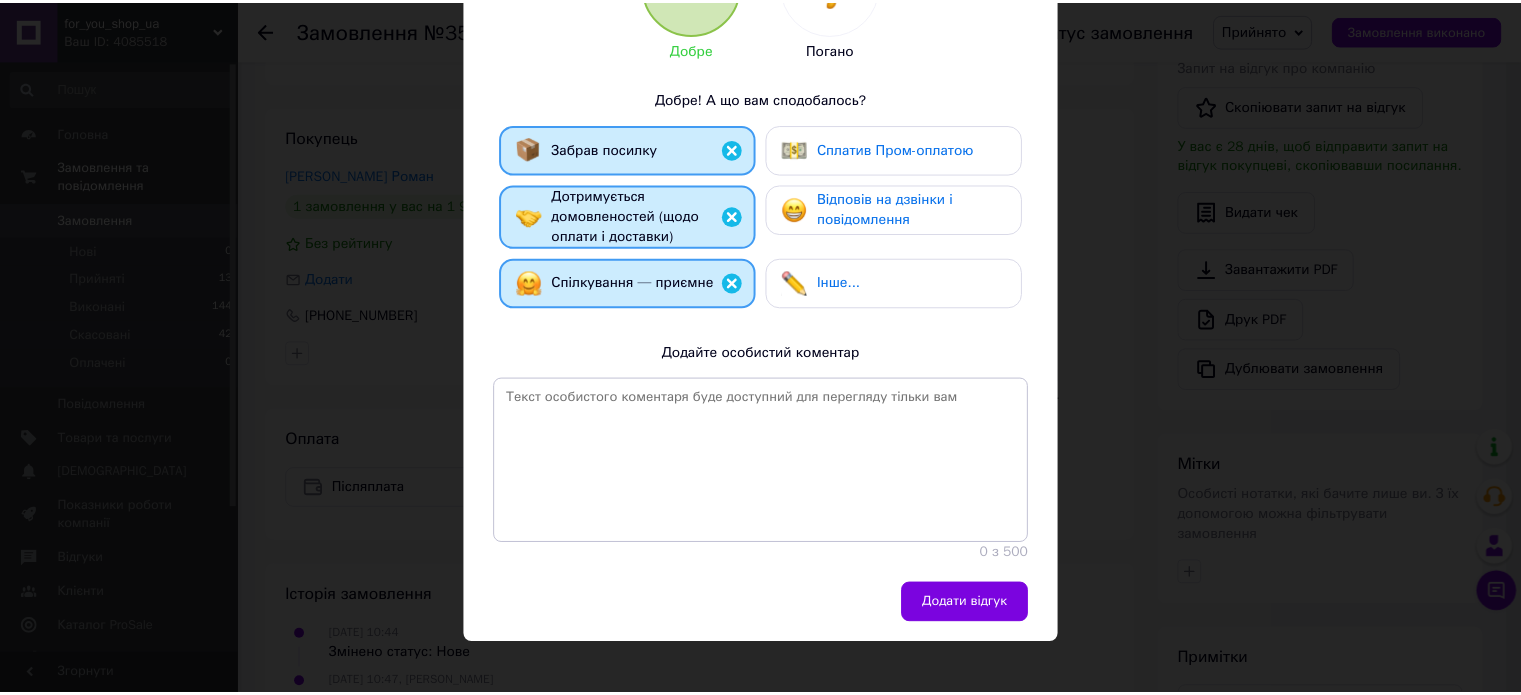 scroll, scrollTop: 295, scrollLeft: 0, axis: vertical 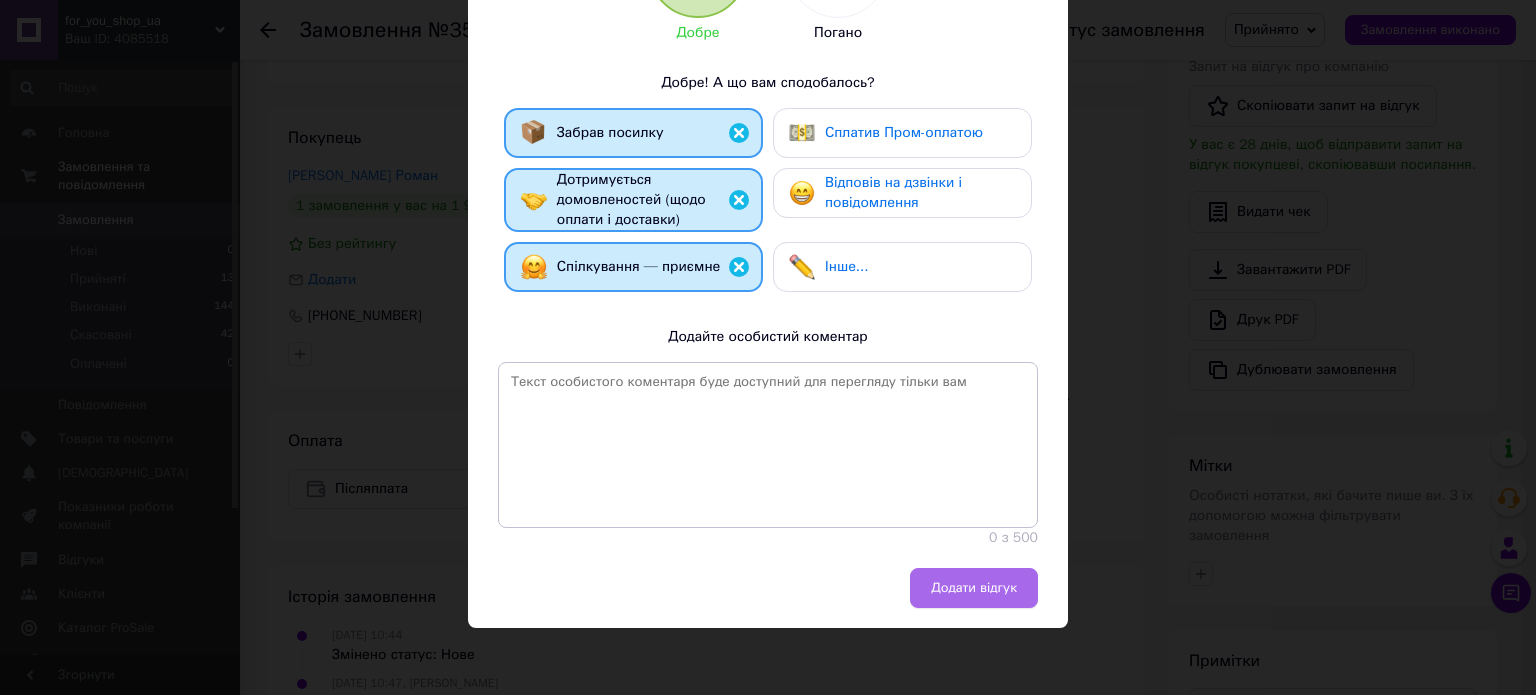 click on "Додати відгук" at bounding box center (974, 588) 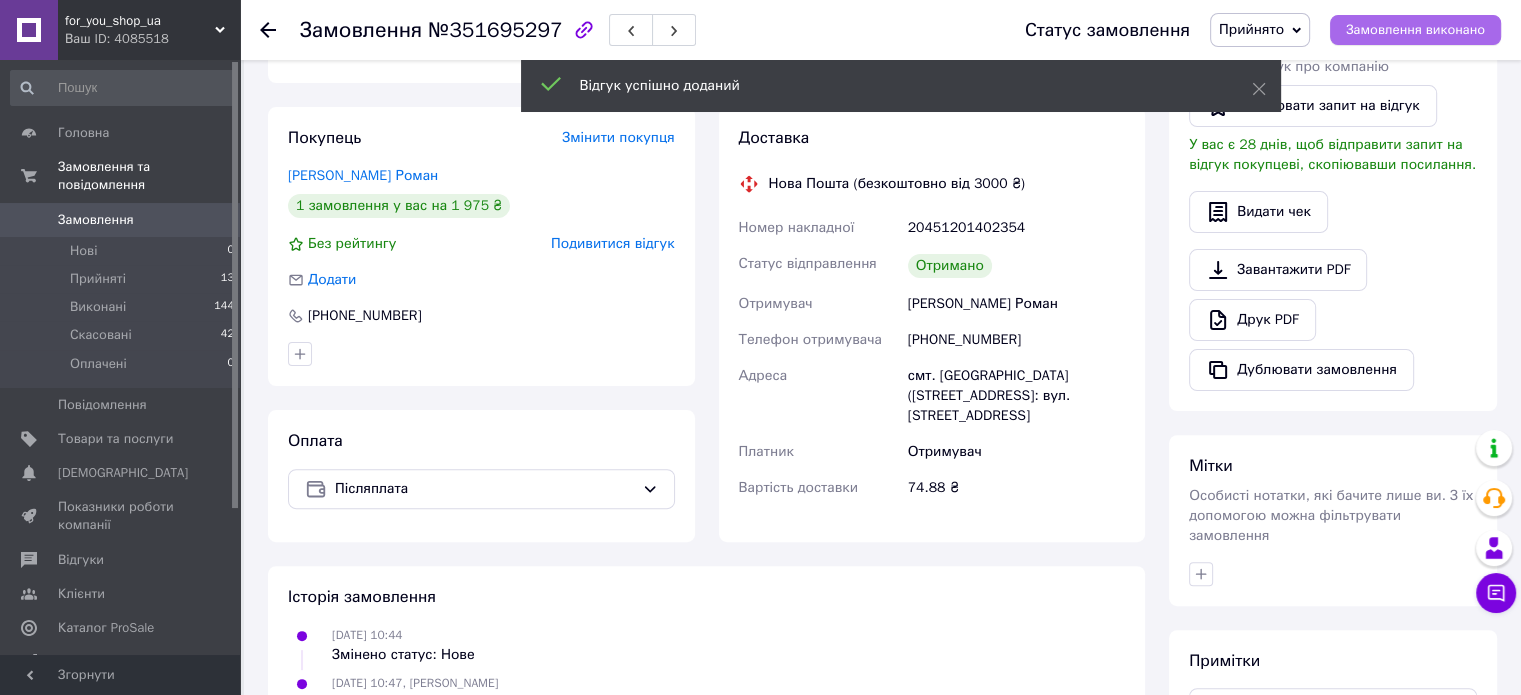 click on "Замовлення виконано" at bounding box center (1415, 30) 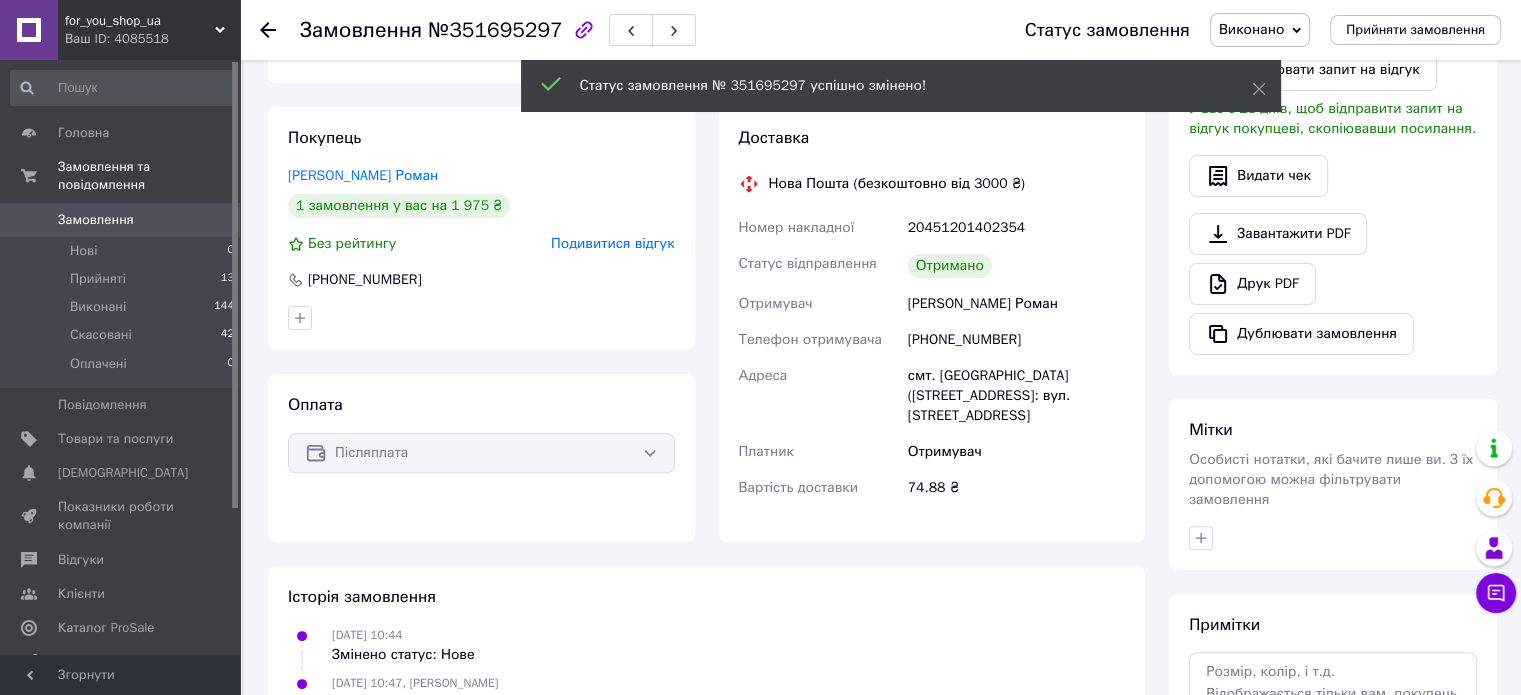 click 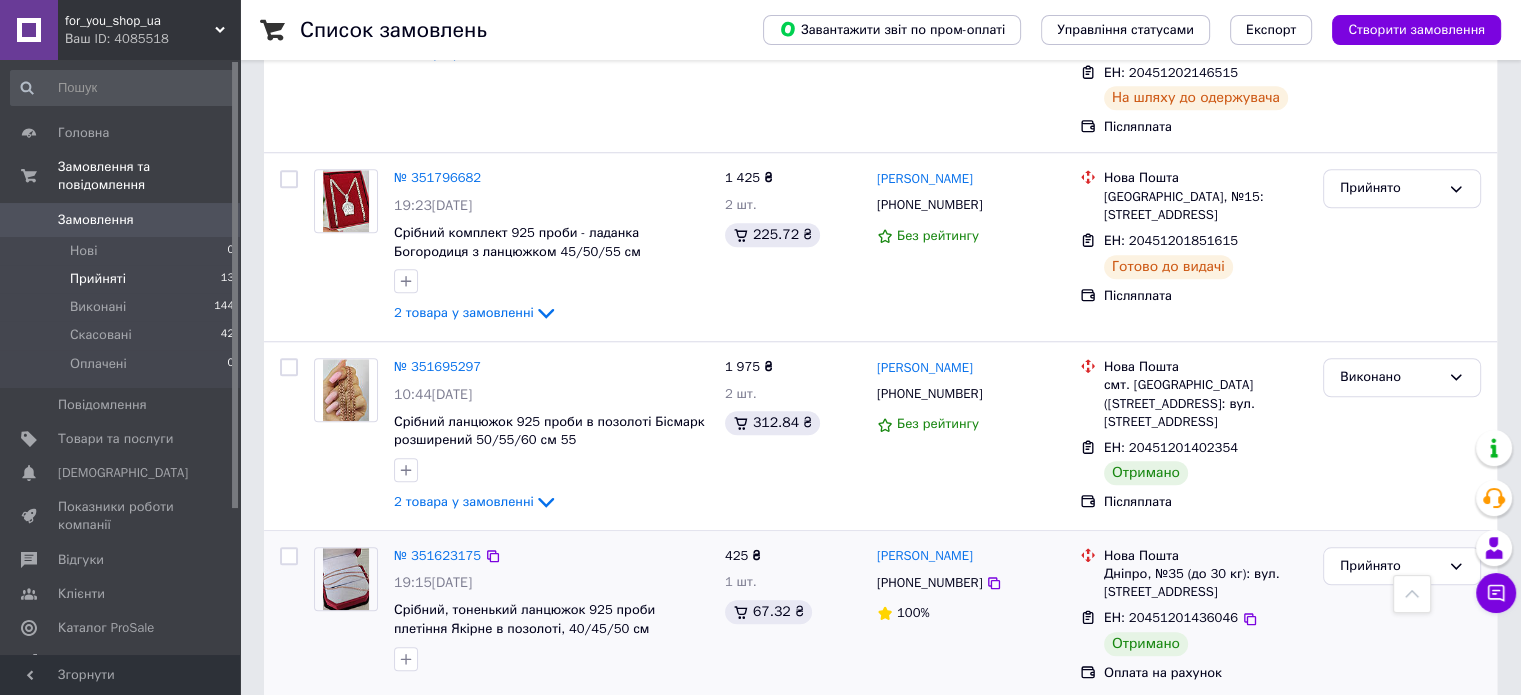 scroll, scrollTop: 1800, scrollLeft: 0, axis: vertical 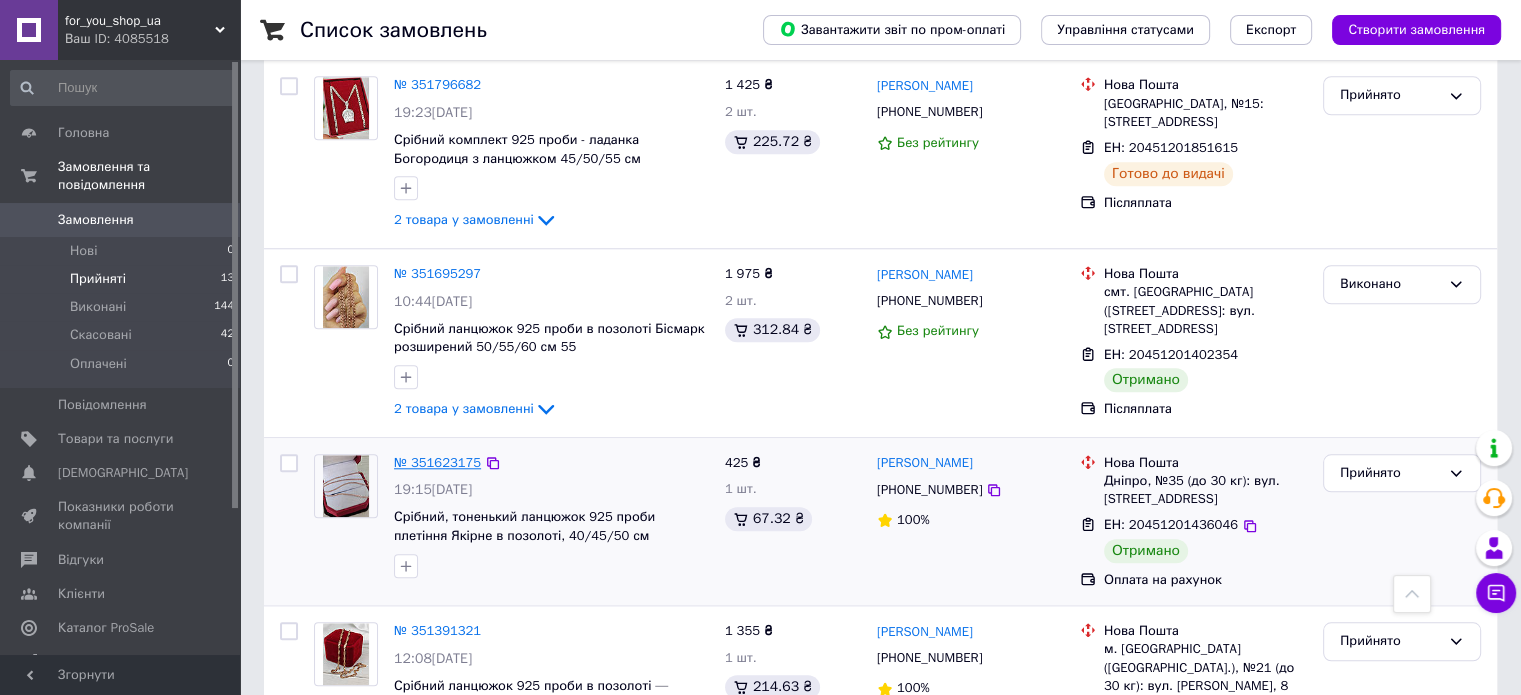 click on "№ 351623175" at bounding box center (437, 462) 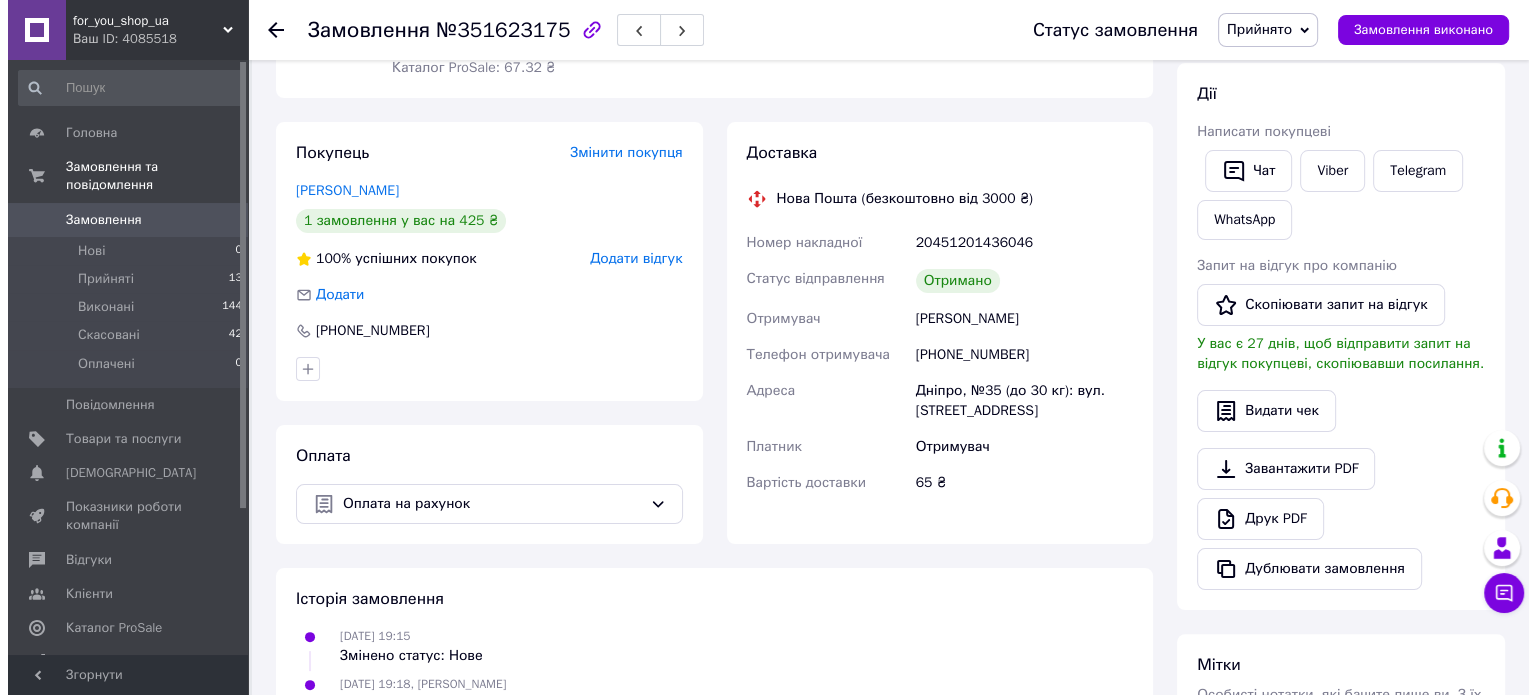 scroll, scrollTop: 336, scrollLeft: 0, axis: vertical 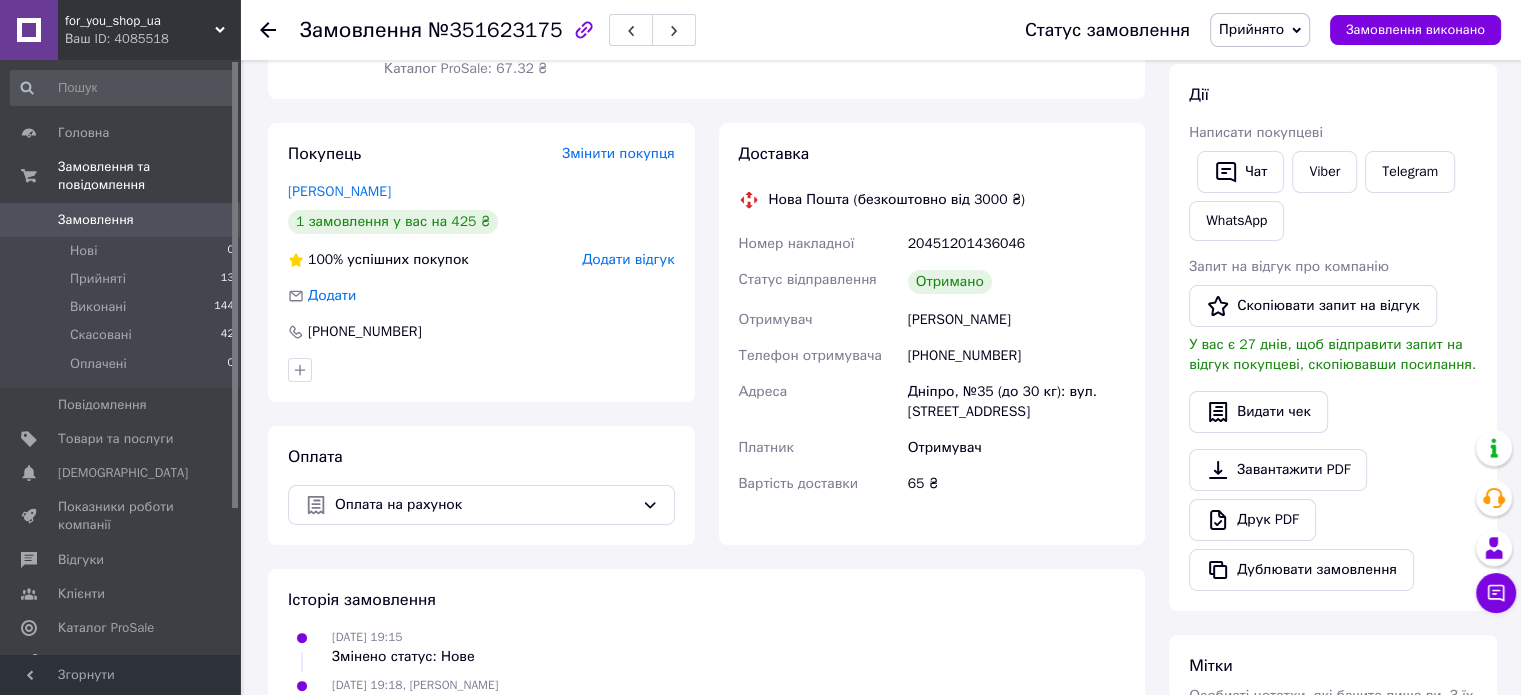 click on "Додати відгук" at bounding box center (628, 259) 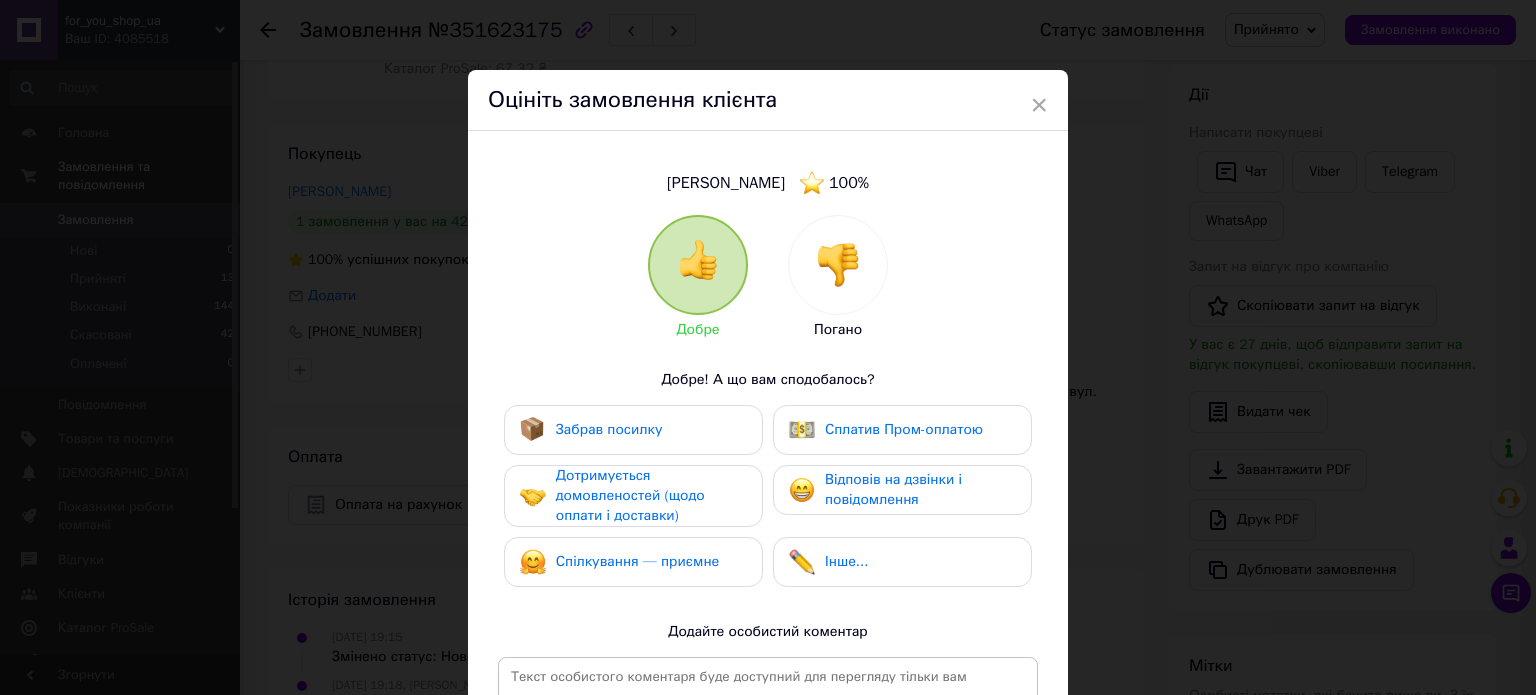 click on "Забрав посилку" at bounding box center (609, 429) 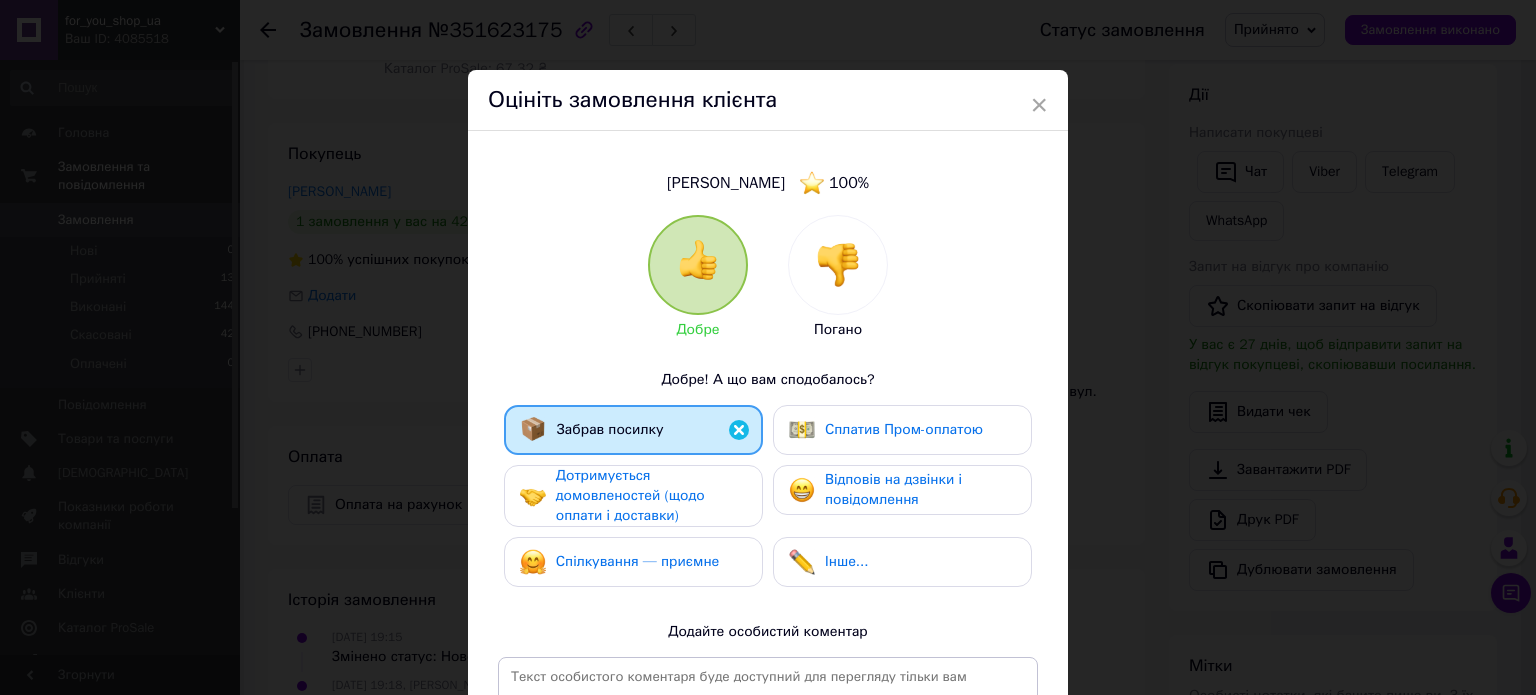click on "Дотримується домовленостей (щодо оплати і доставки)" at bounding box center (630, 495) 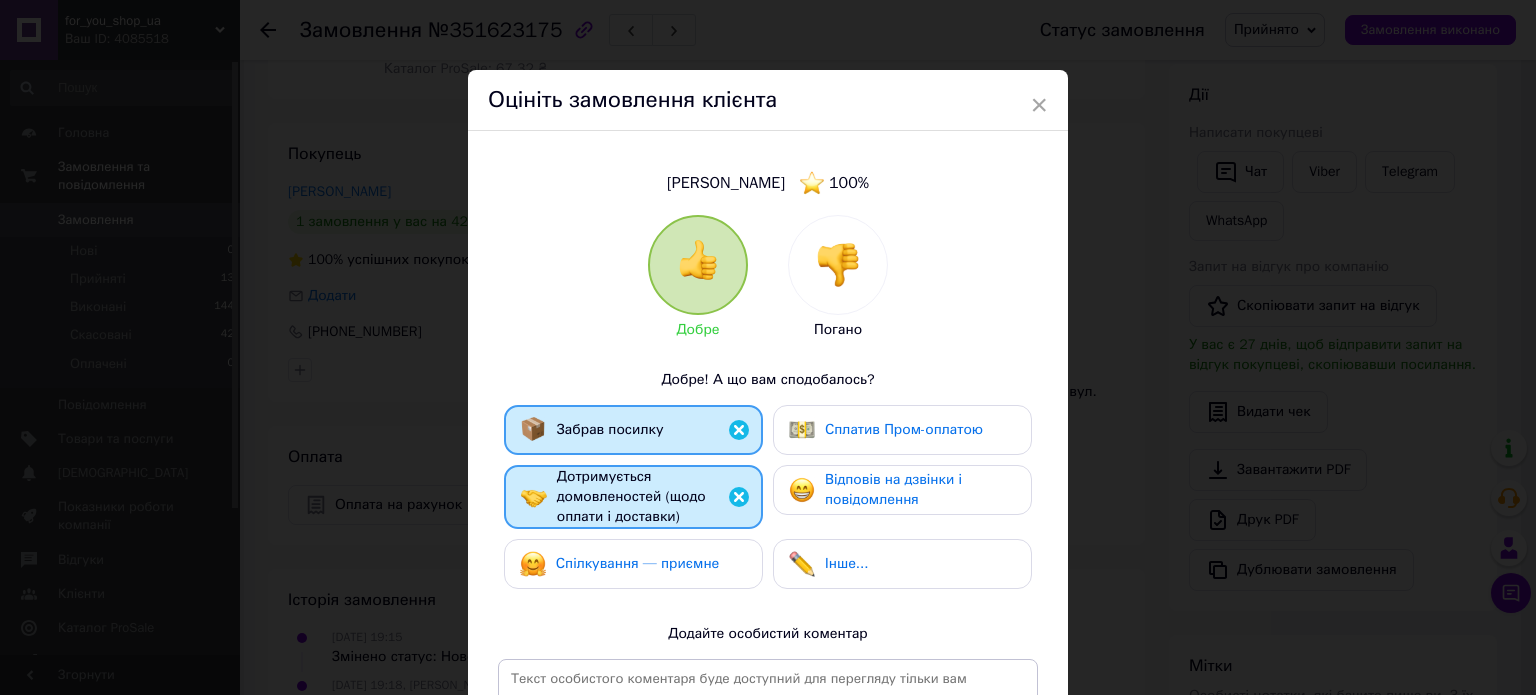 click on "Спілкування — приємне" at bounding box center [638, 563] 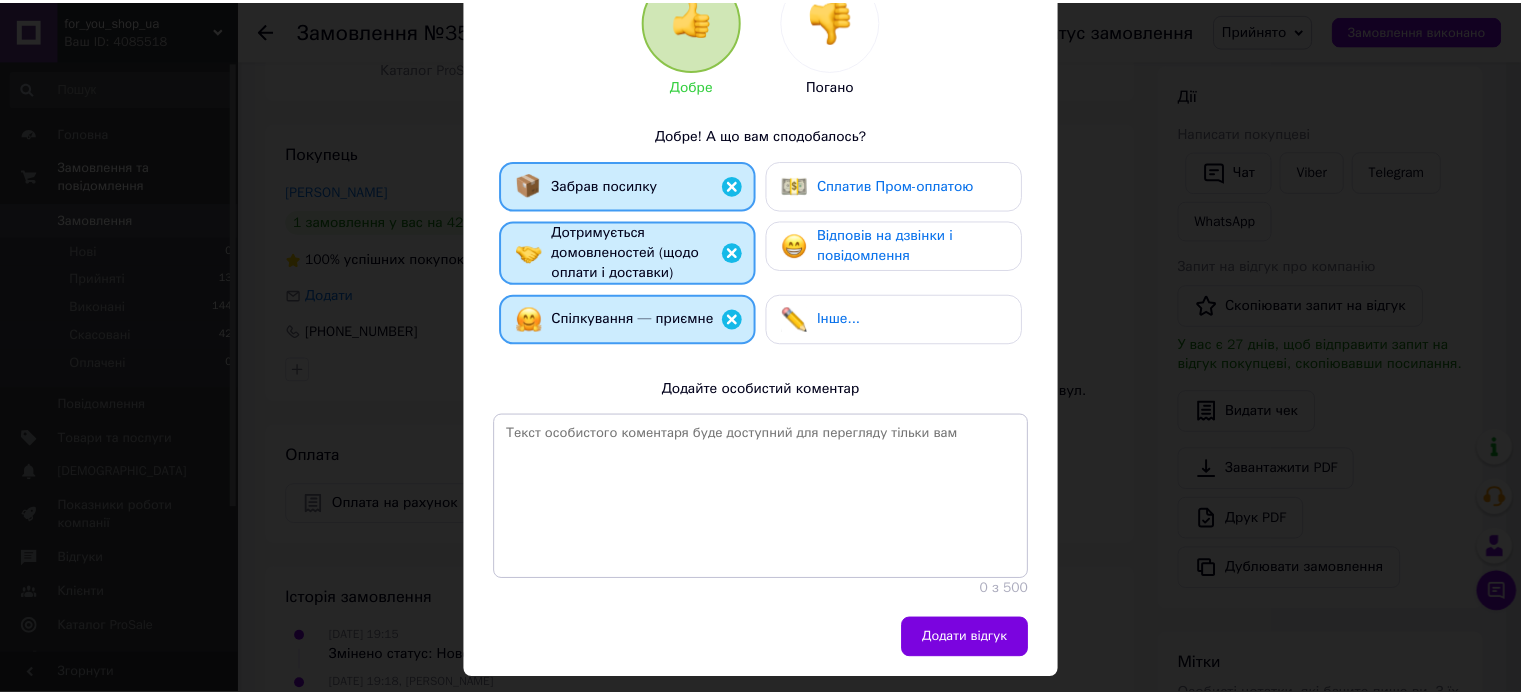 scroll, scrollTop: 296, scrollLeft: 0, axis: vertical 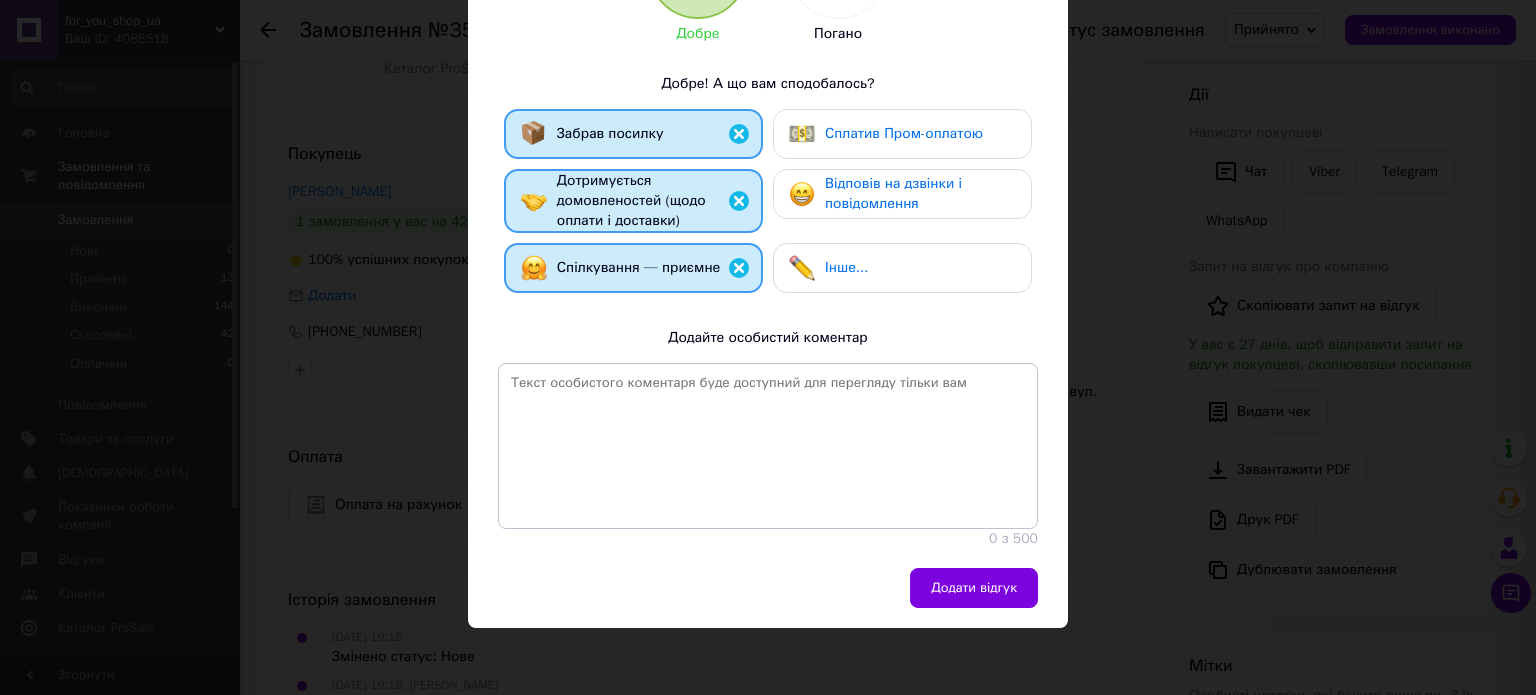 click on "Відповів на дзвінки і повідомлення" at bounding box center [893, 193] 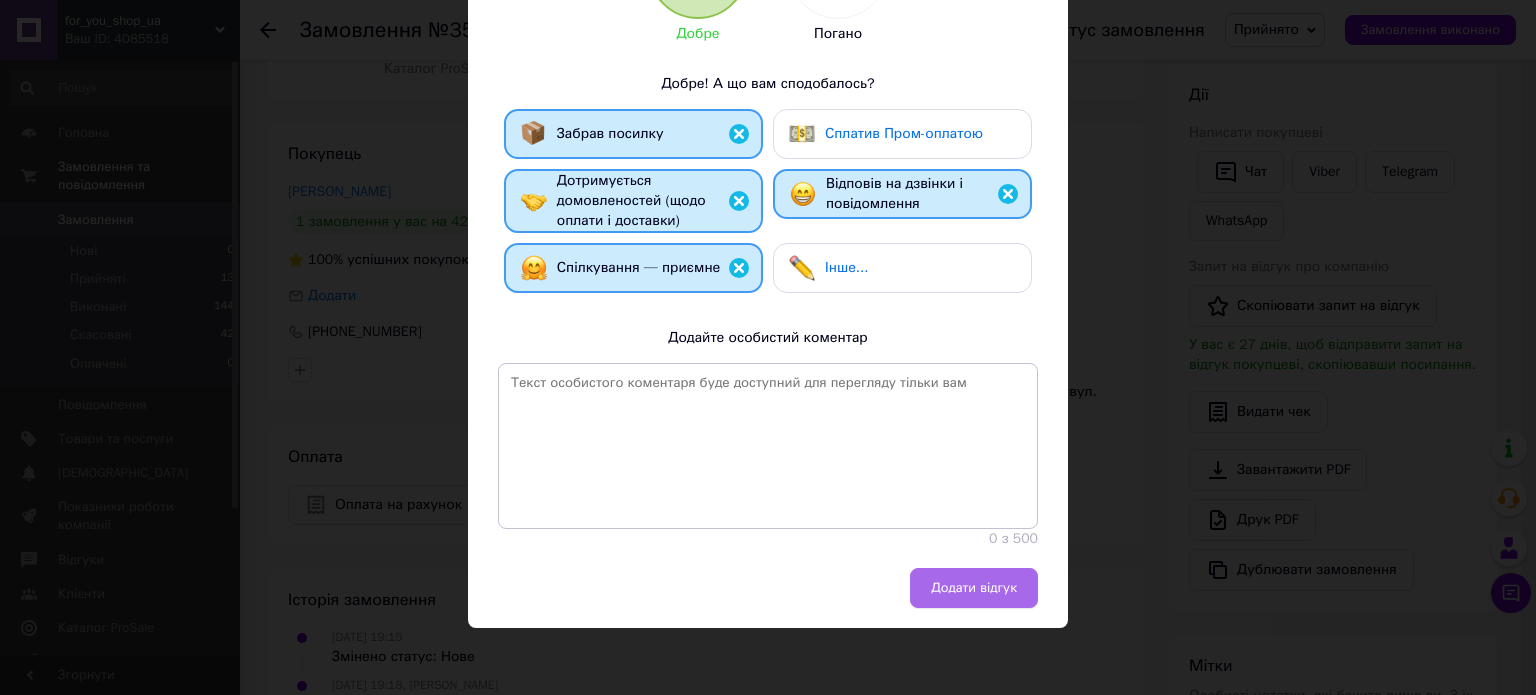 click on "Додати відгук" at bounding box center [974, 588] 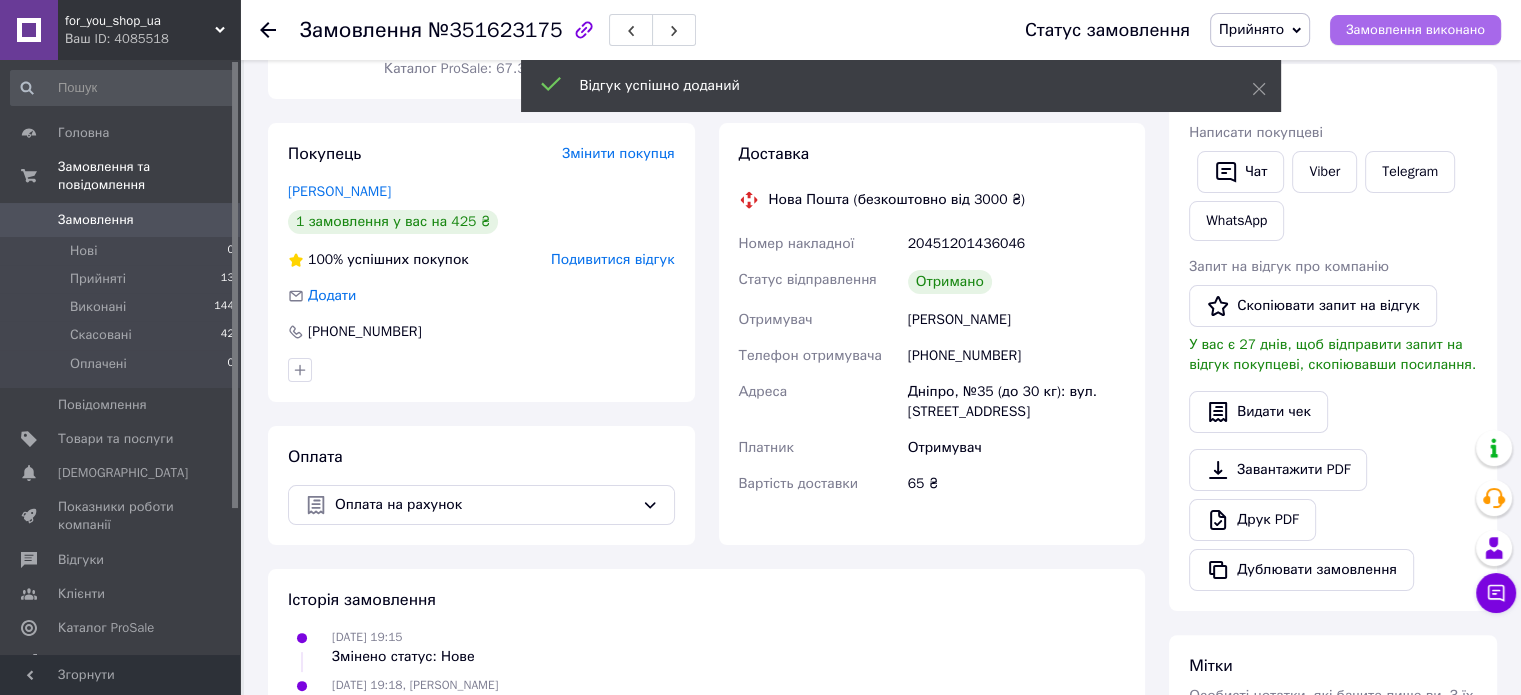 click on "Замовлення виконано" at bounding box center (1415, 30) 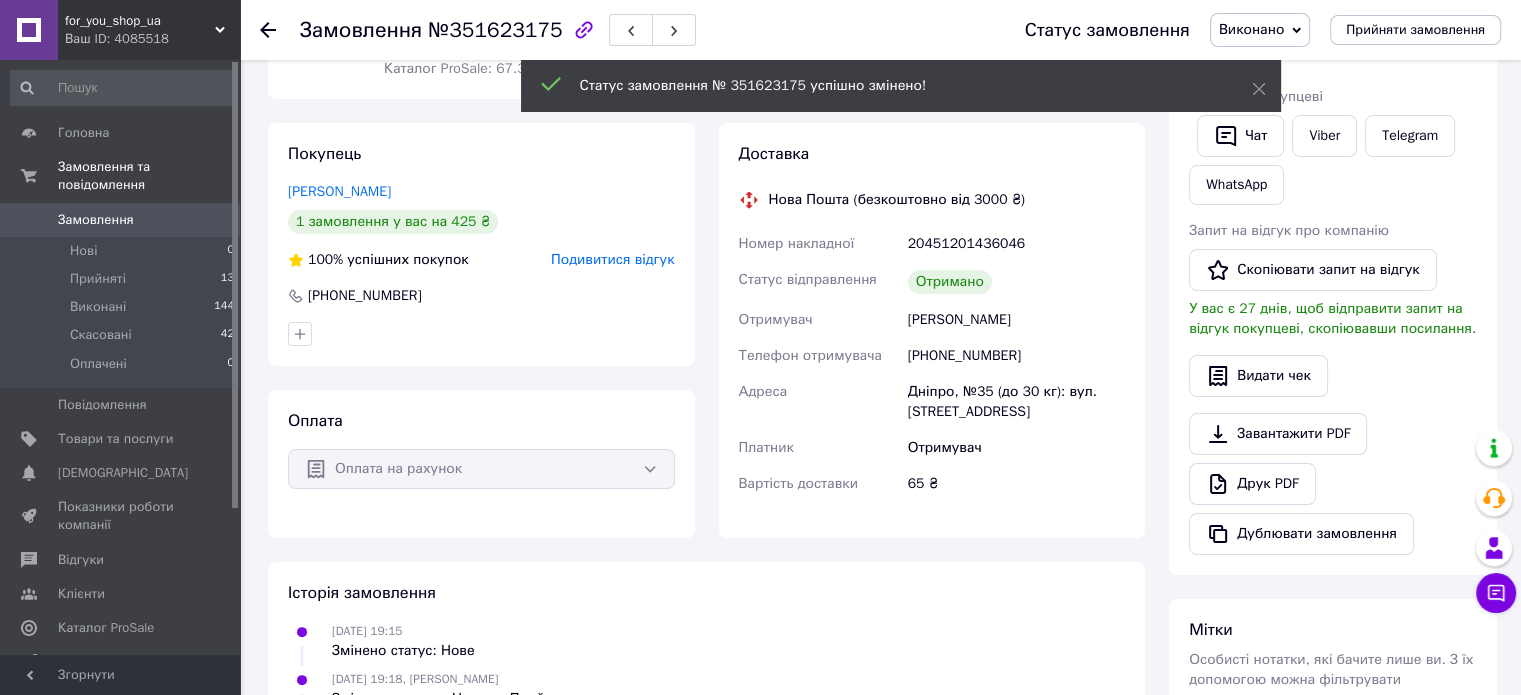 click on "Замовлення №351623175 Статус замовлення Виконано Прийнято Скасовано Оплачено Прийняти замовлення" at bounding box center [880, 30] 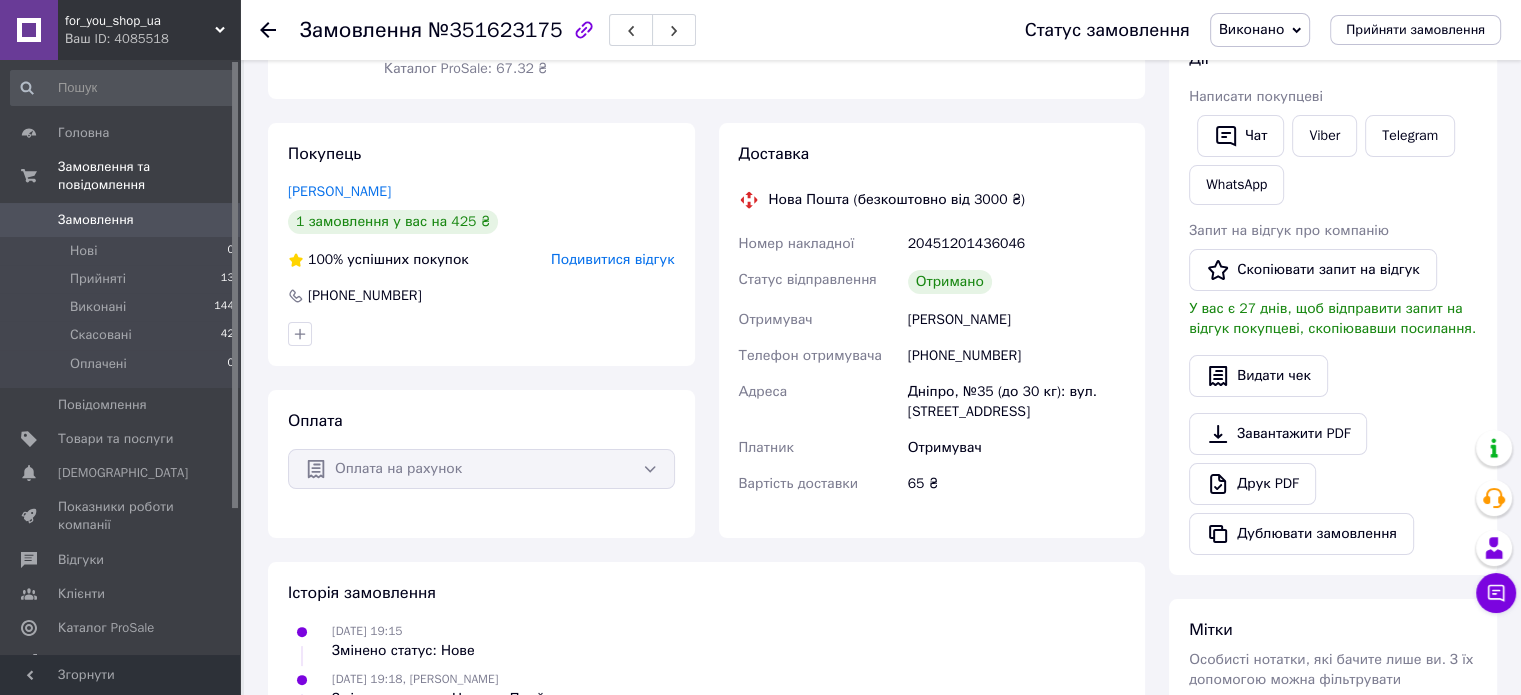 click 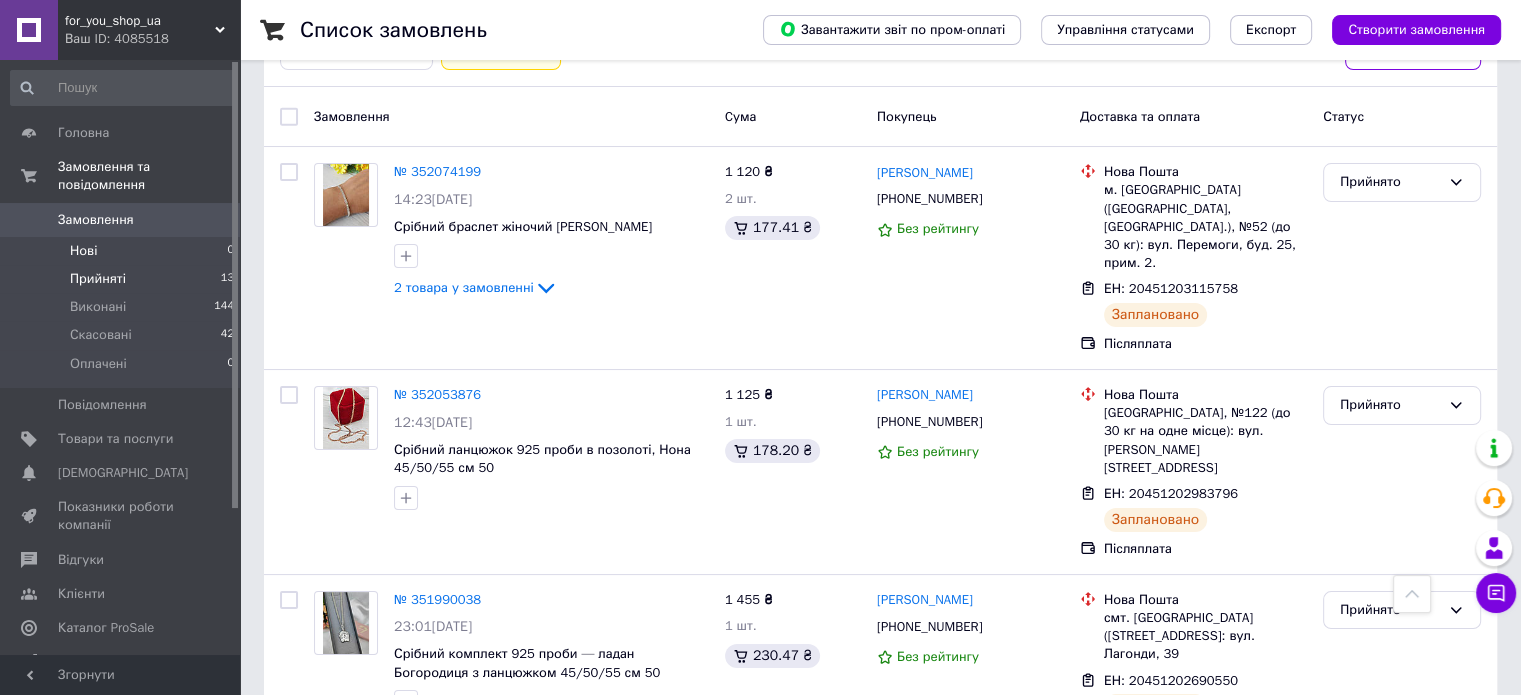 scroll, scrollTop: 0, scrollLeft: 0, axis: both 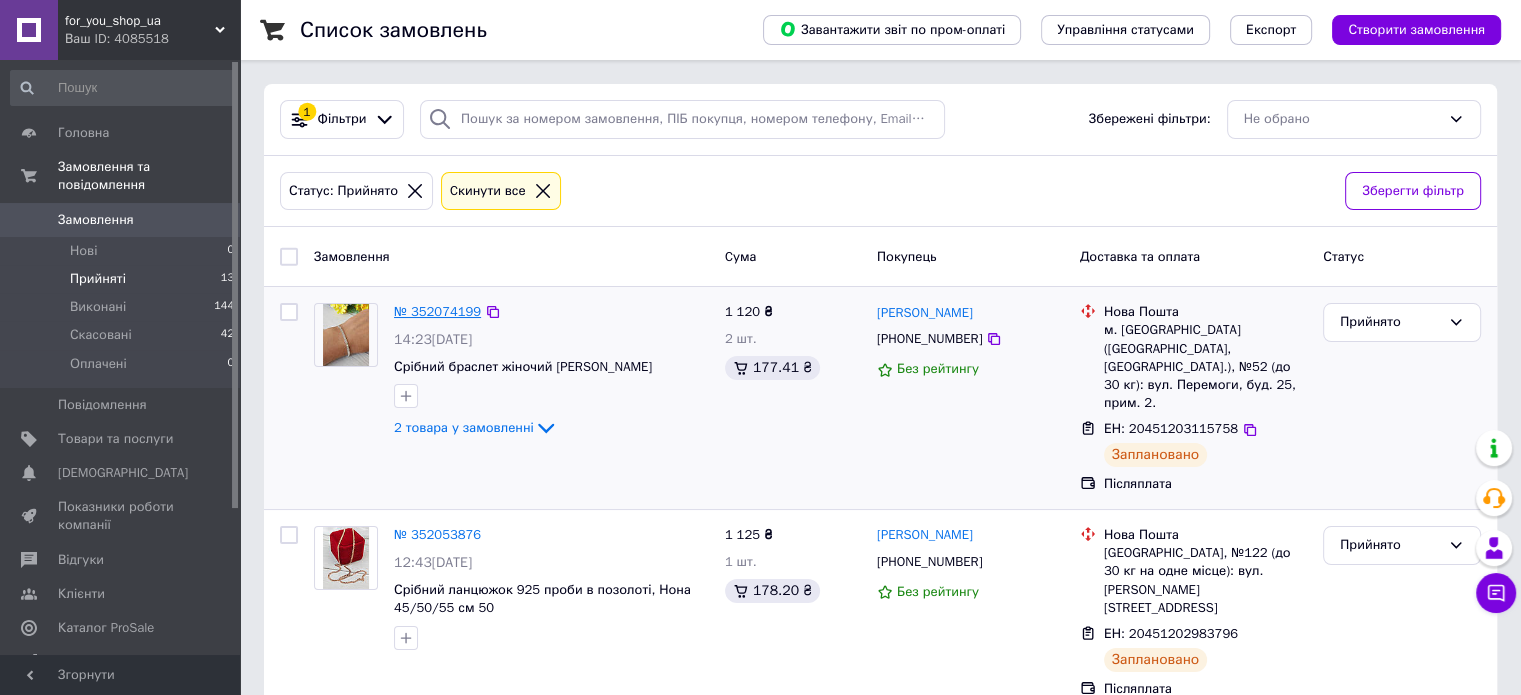 click on "№ 352074199" at bounding box center (437, 311) 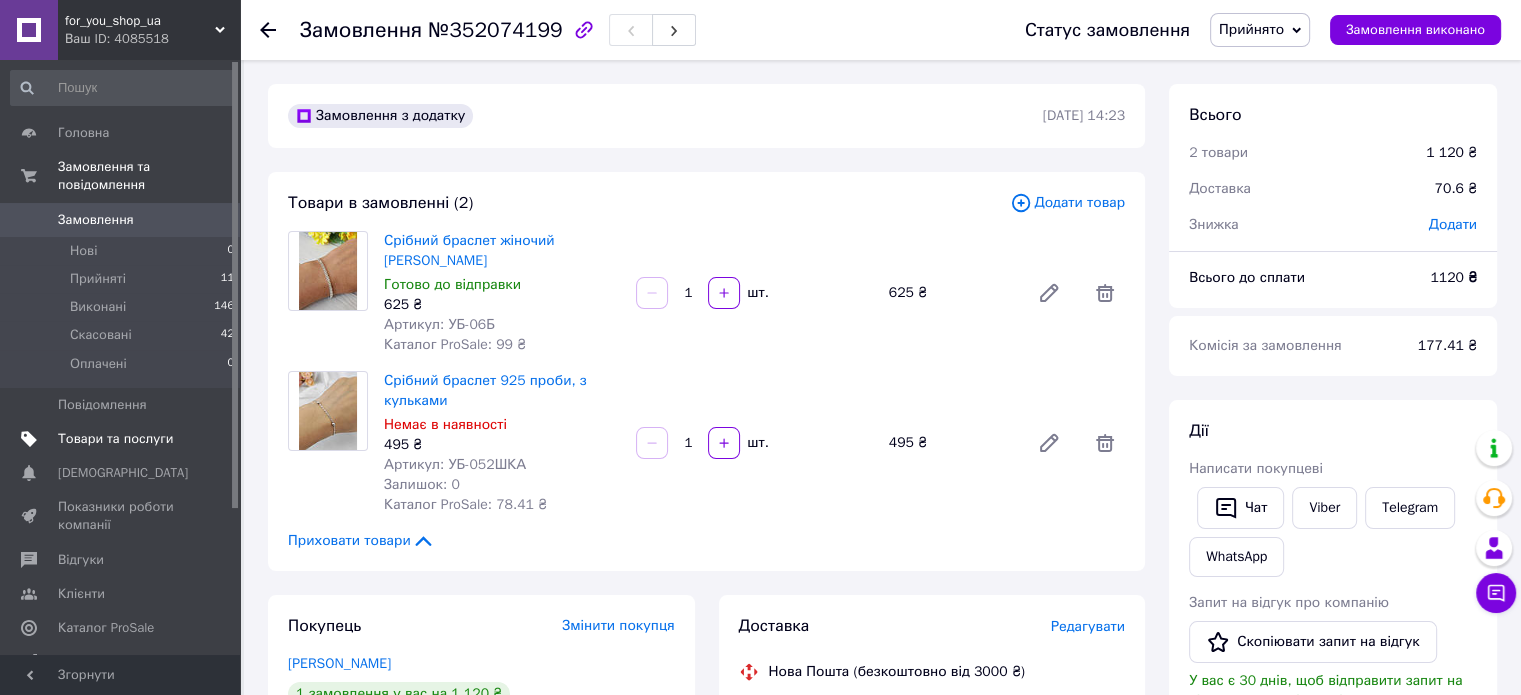 click on "Товари та послуги" at bounding box center (115, 439) 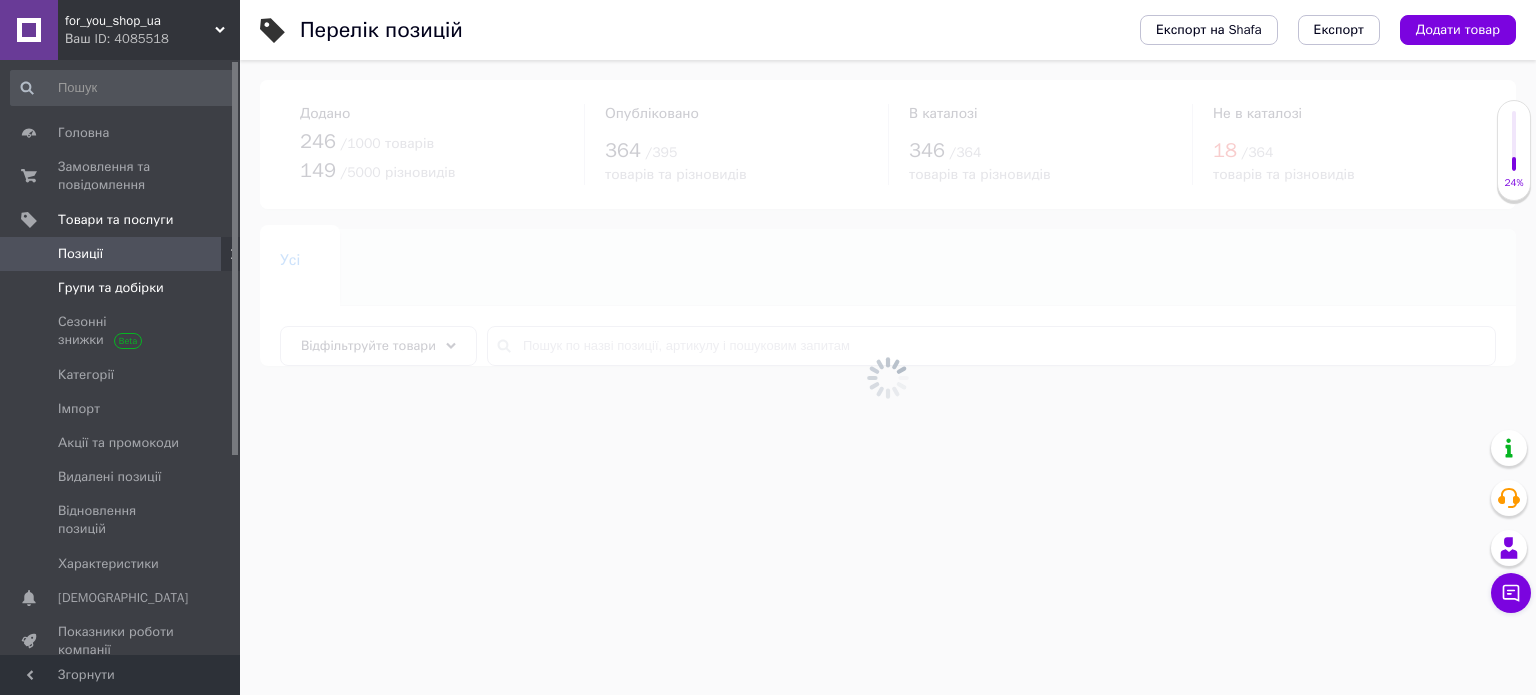 click on "Групи та добірки" at bounding box center (111, 288) 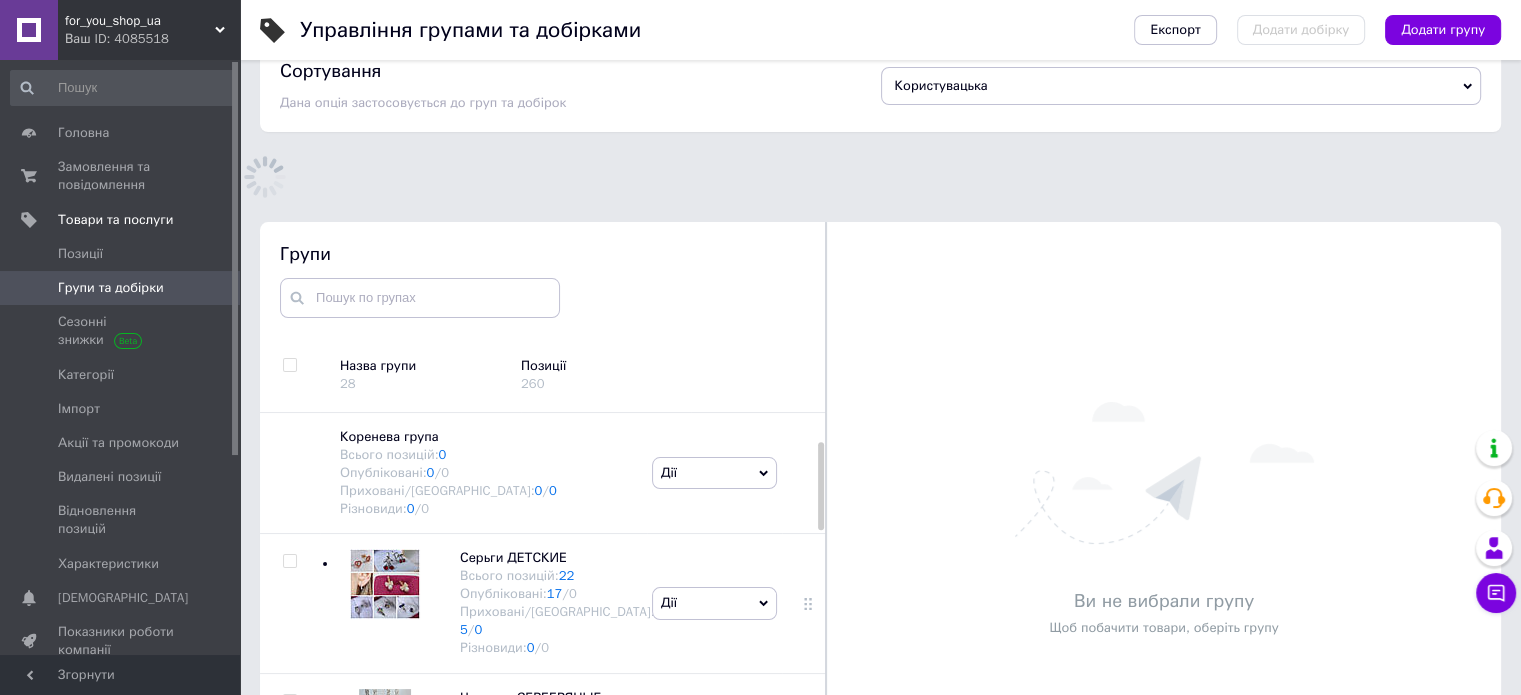 scroll, scrollTop: 183, scrollLeft: 0, axis: vertical 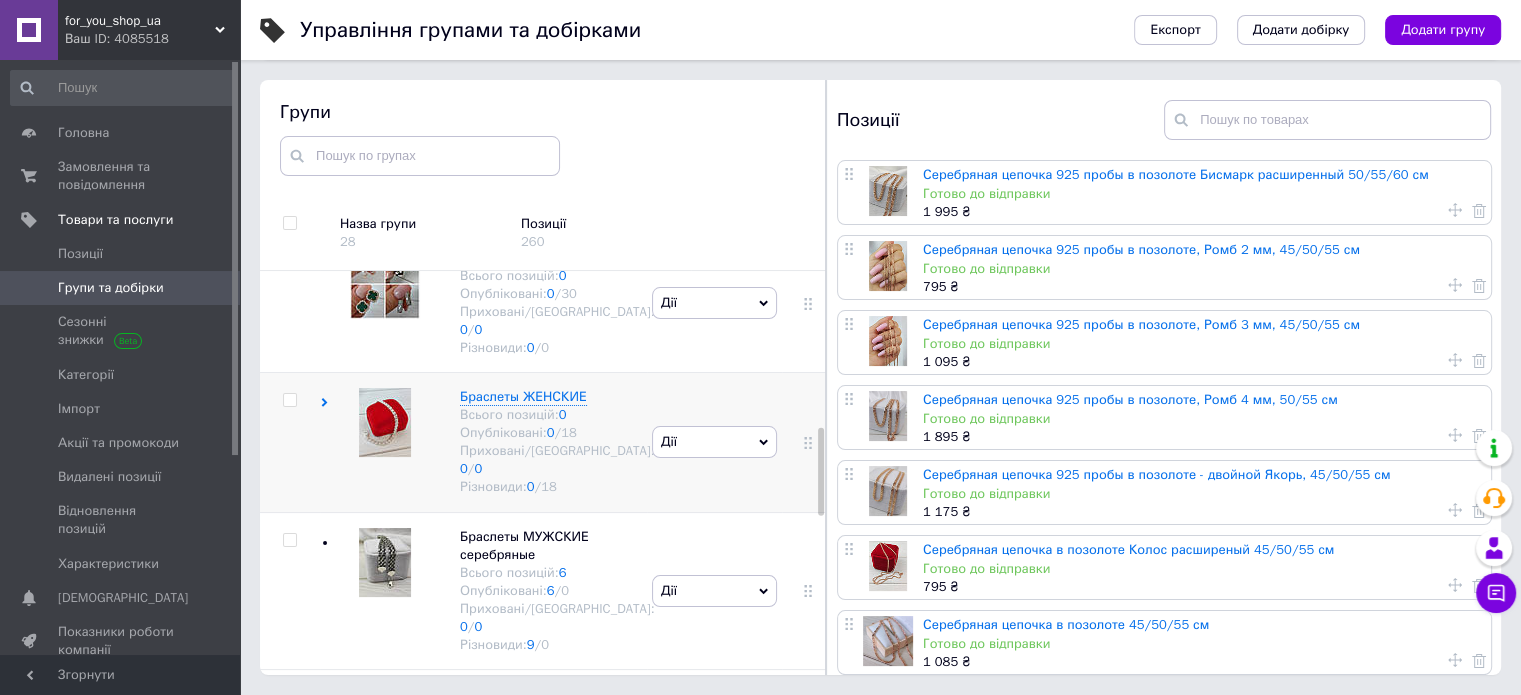 click 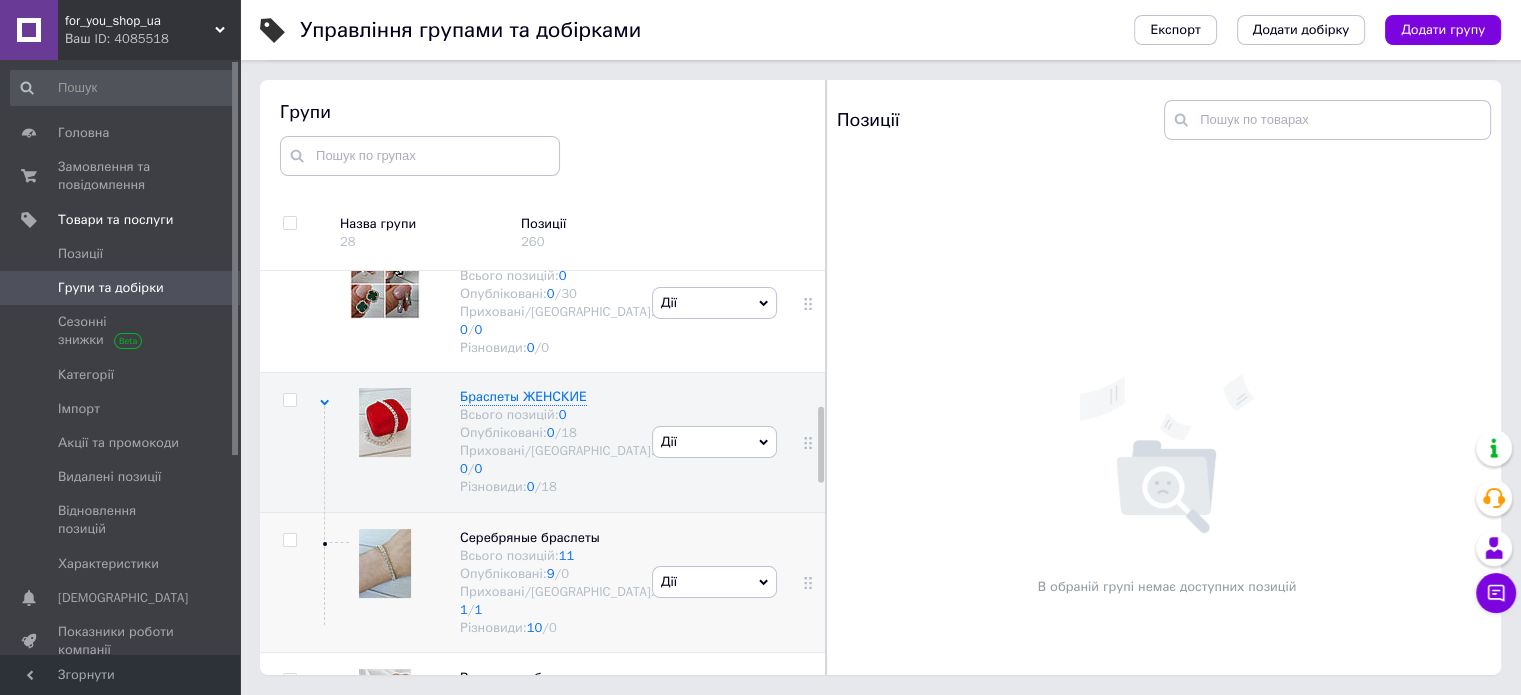 click on "Дії Приховати групу Редагувати групу Додати підгрупу Додати товар Видалити групу" at bounding box center [714, 582] 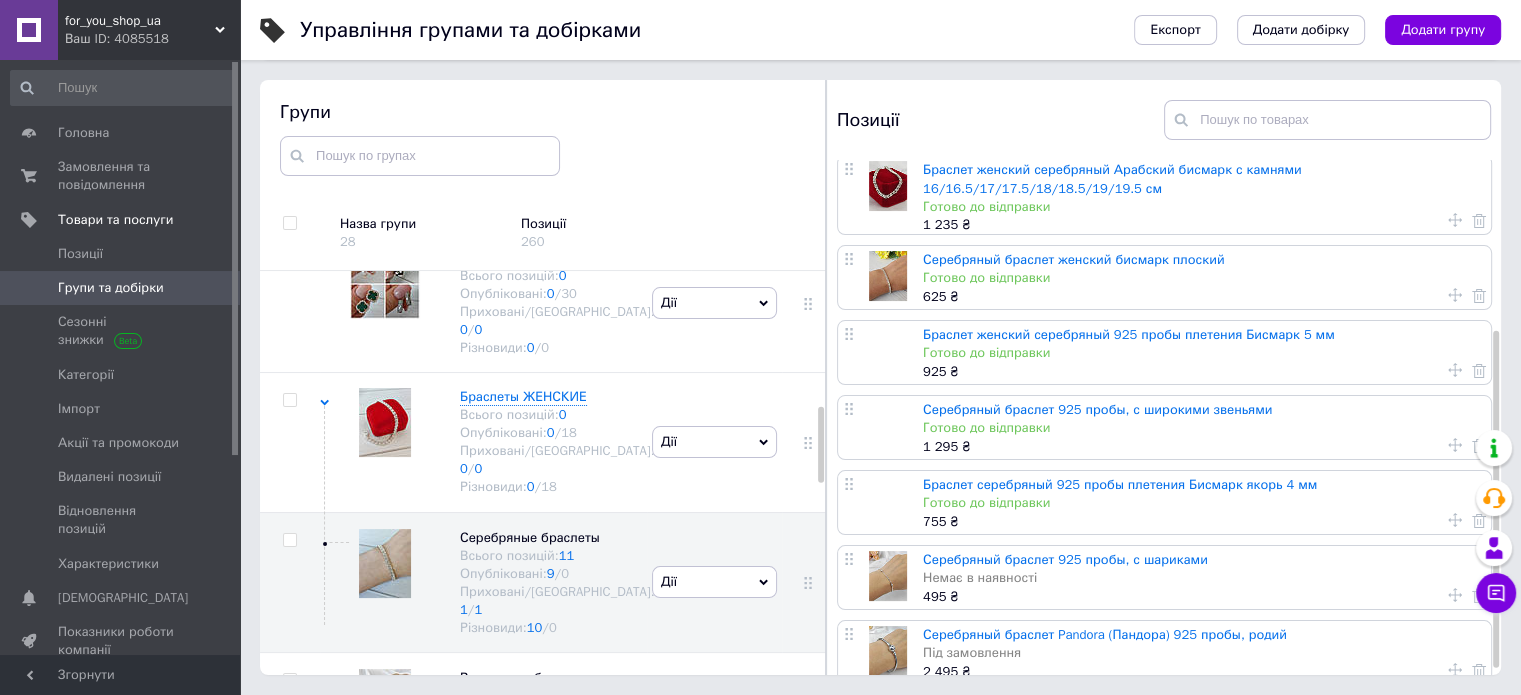 scroll, scrollTop: 268, scrollLeft: 0, axis: vertical 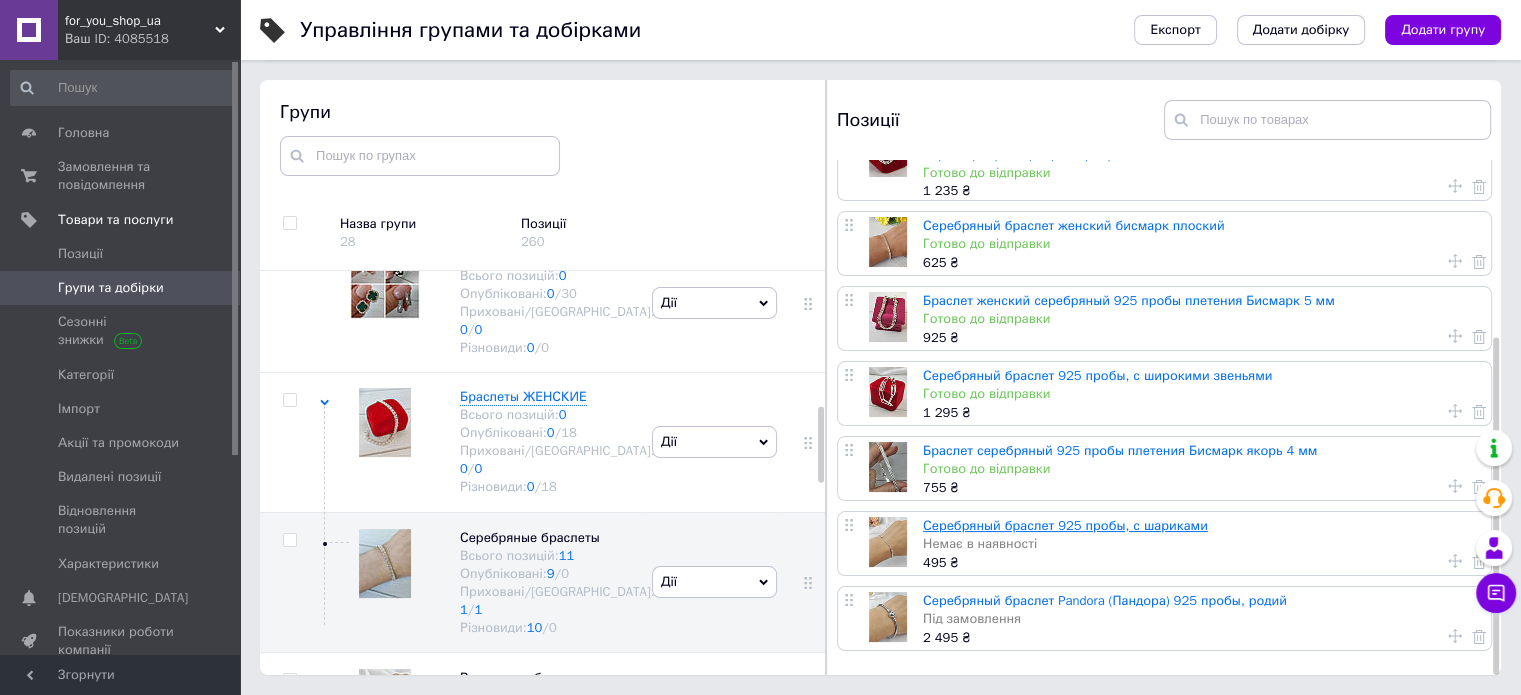 click on "Серебряный браслет 925 пробы, с шариками" at bounding box center (1065, 525) 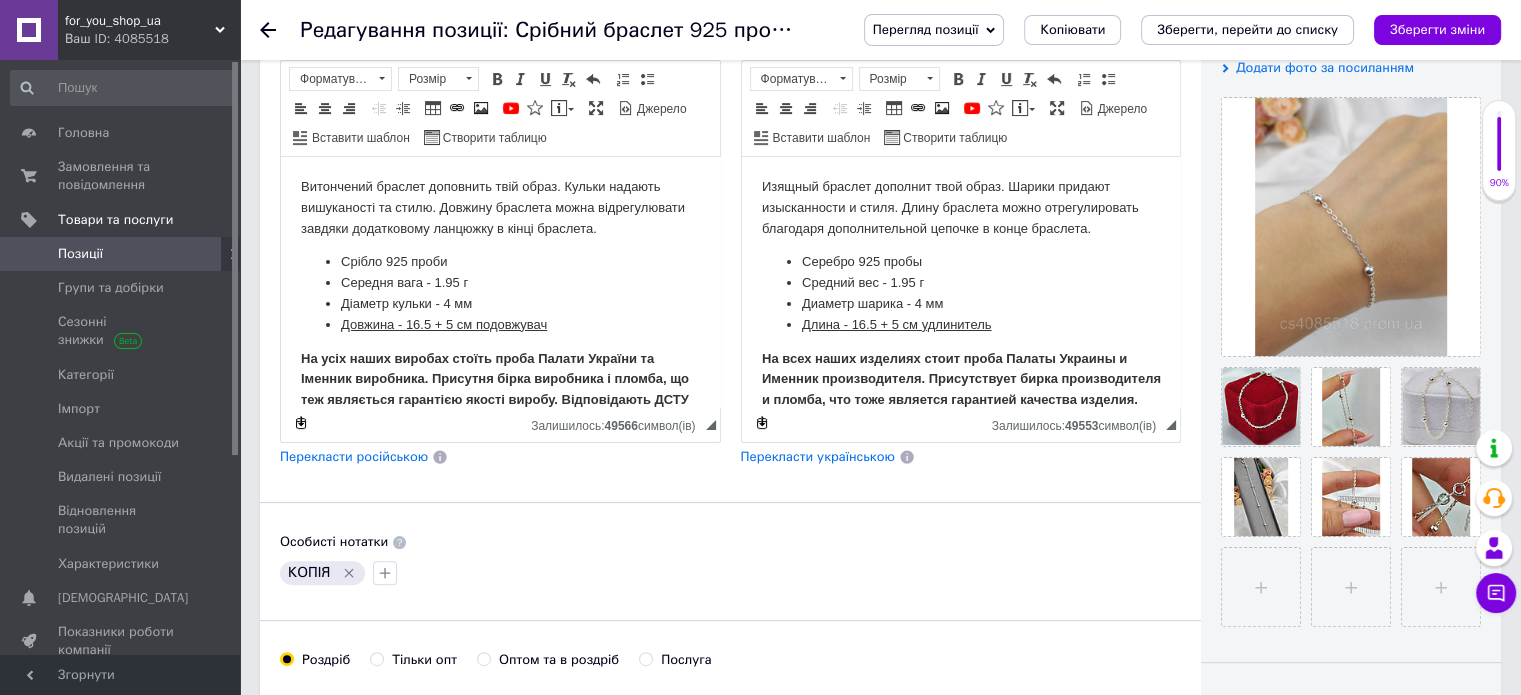 scroll, scrollTop: 700, scrollLeft: 0, axis: vertical 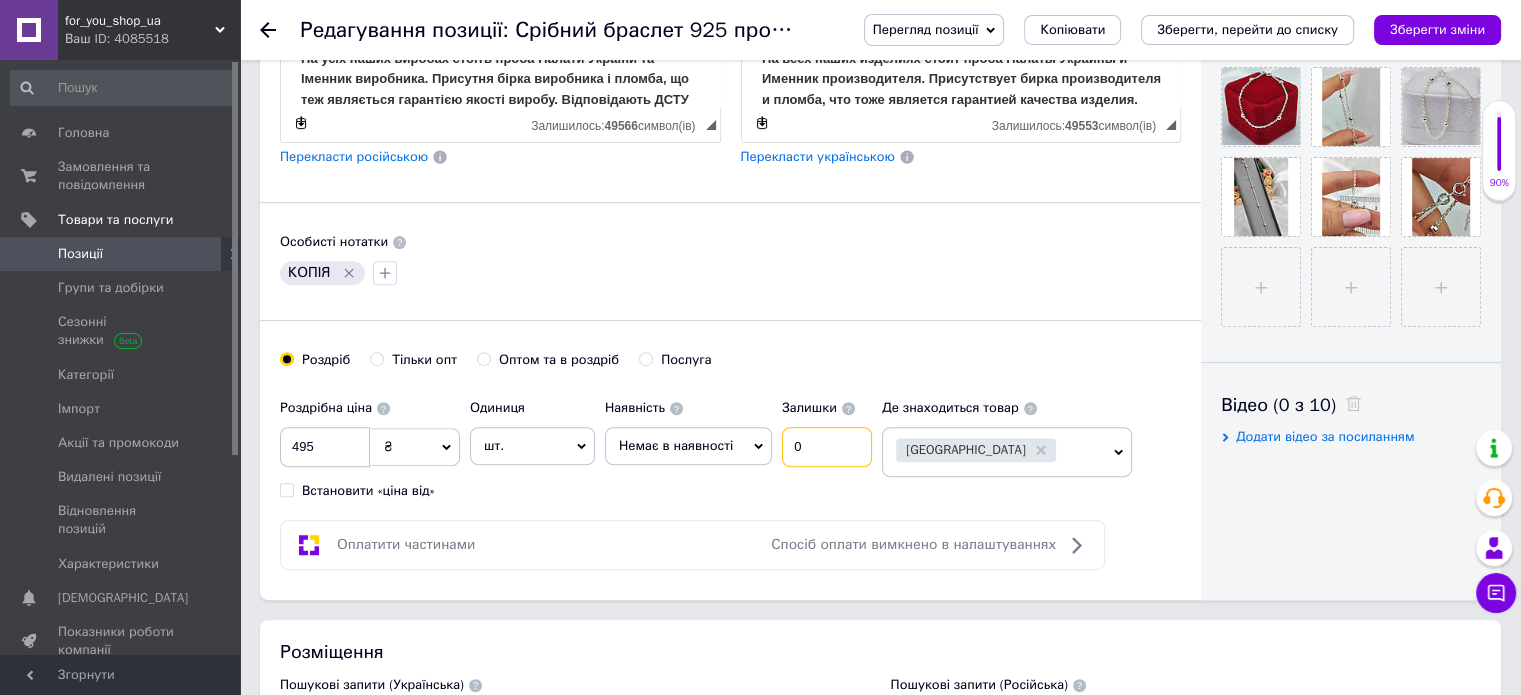 drag, startPoint x: 814, startPoint y: 439, endPoint x: 776, endPoint y: 431, distance: 38.832977 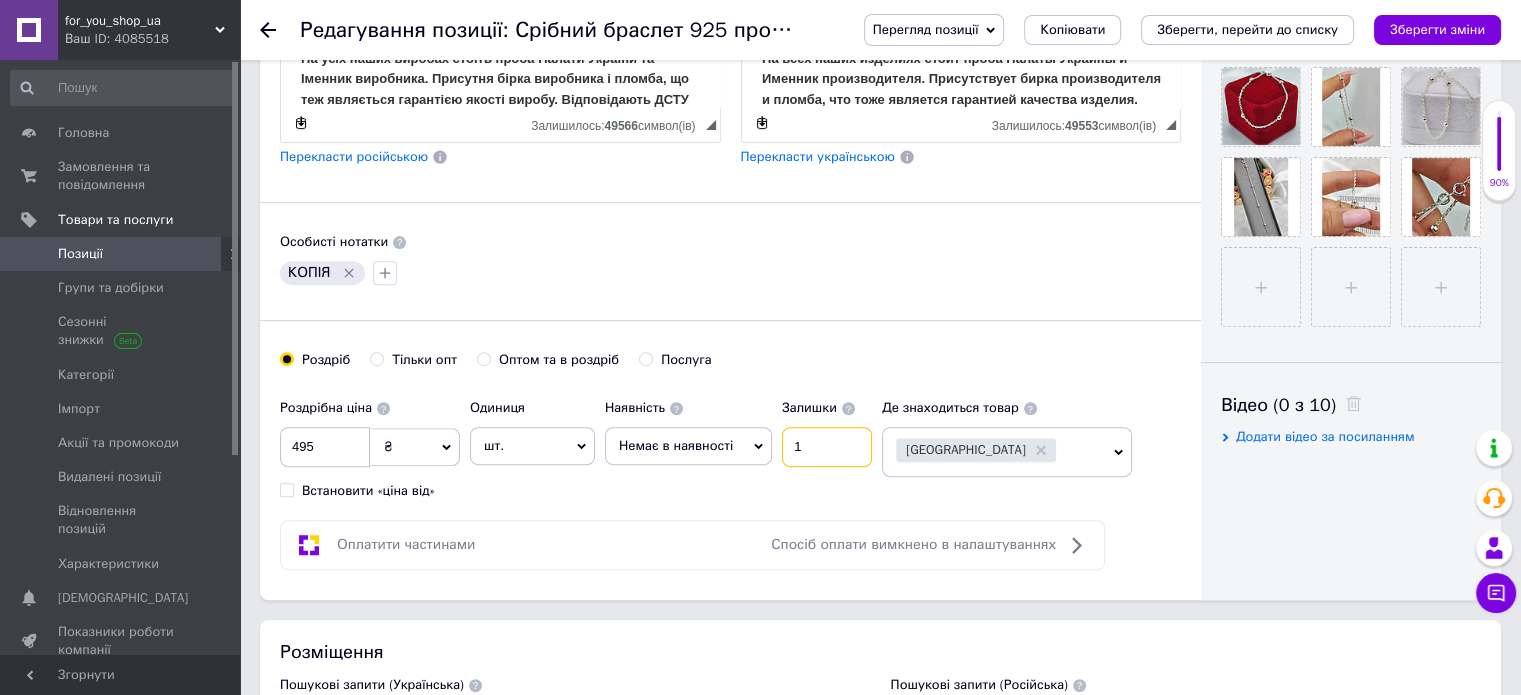 type on "1" 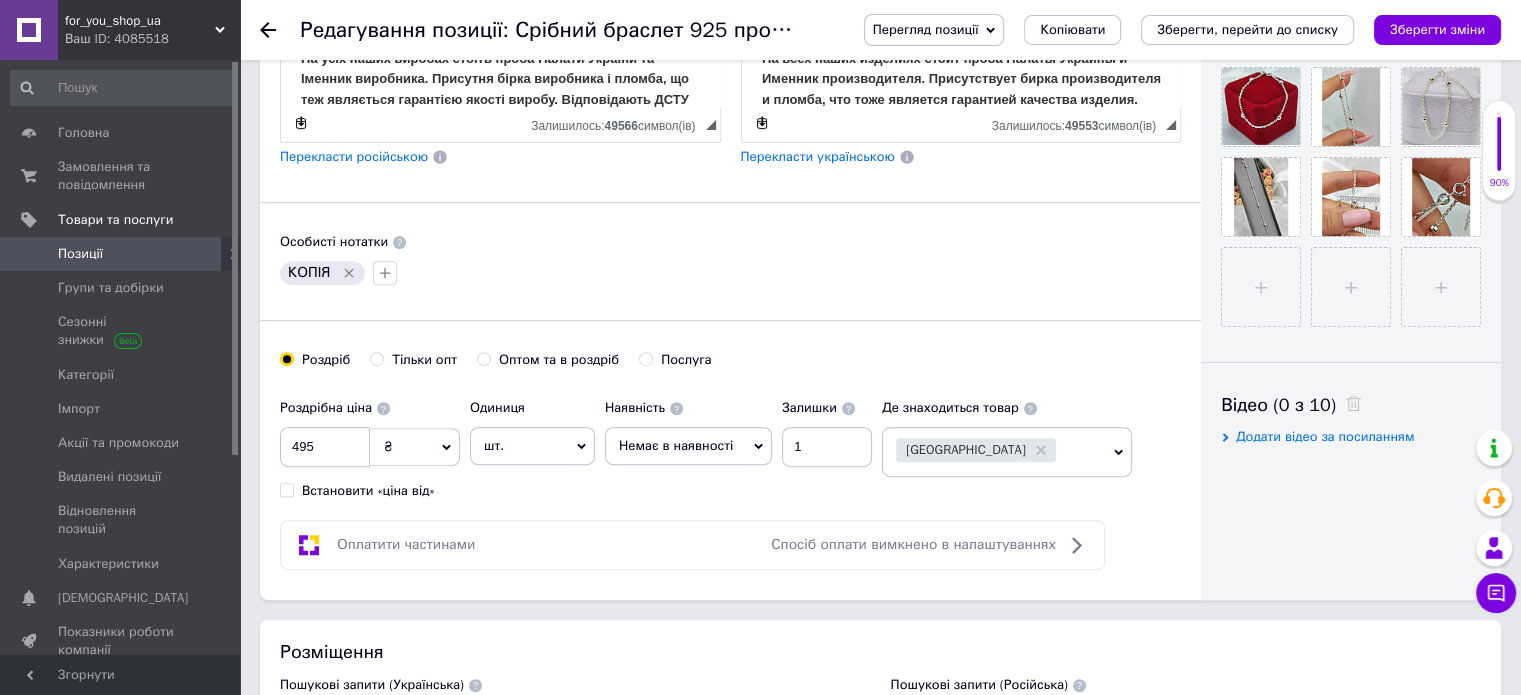 click 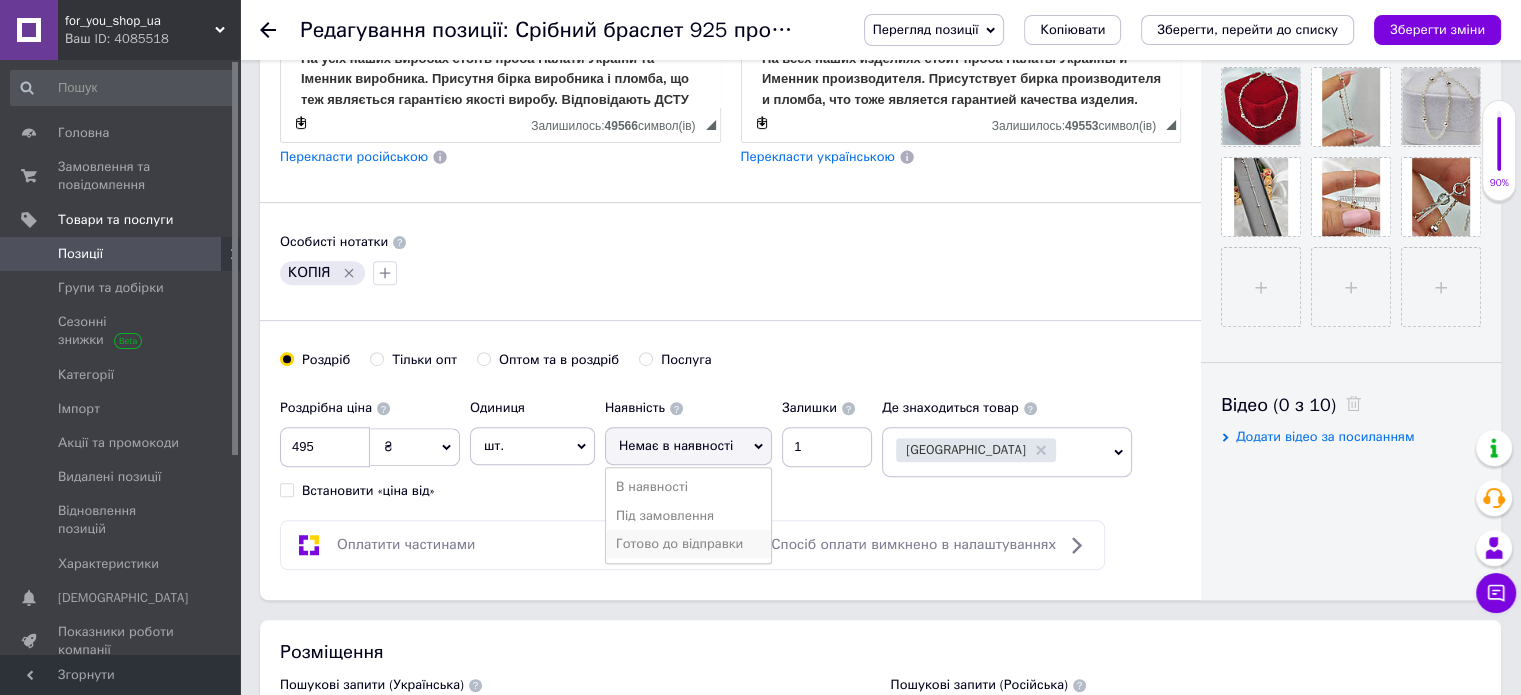 click on "Готово до відправки" at bounding box center (688, 544) 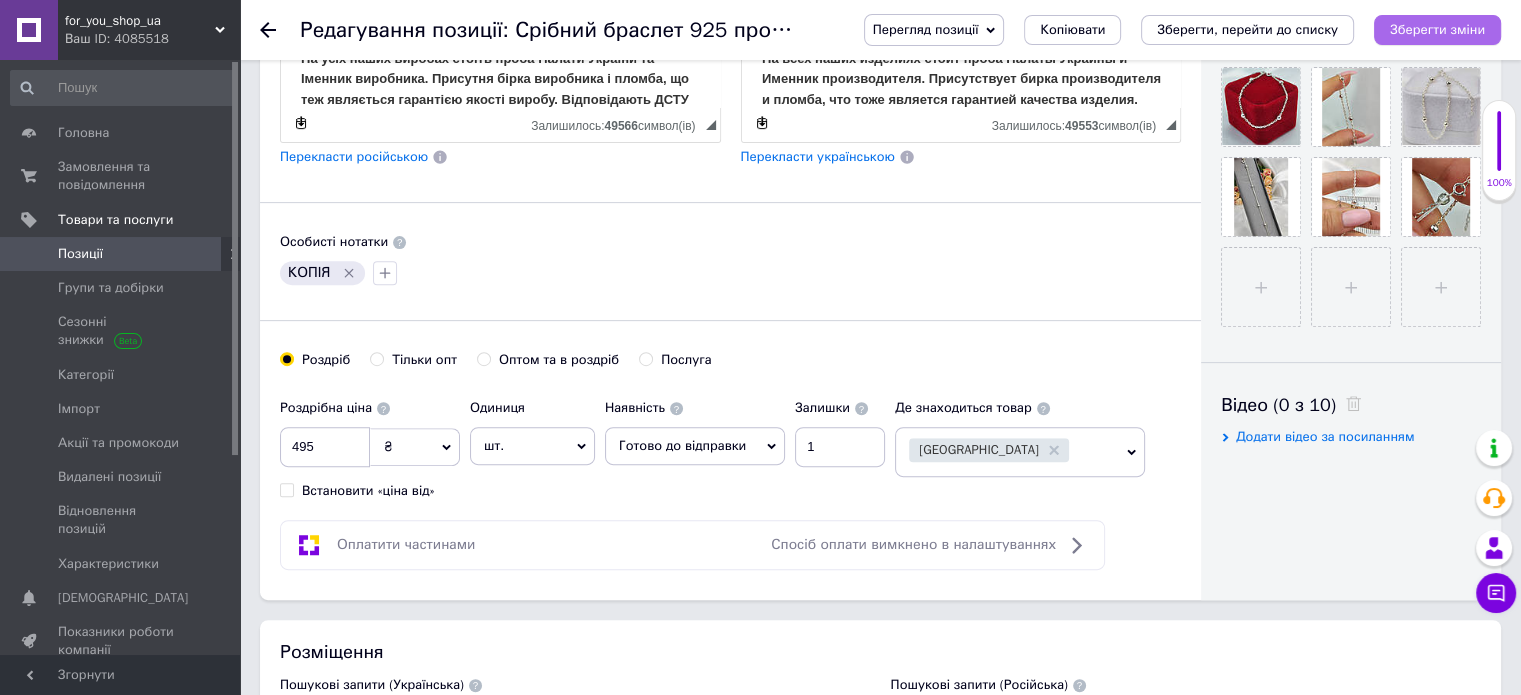 click on "Зберегти зміни" at bounding box center (1437, 29) 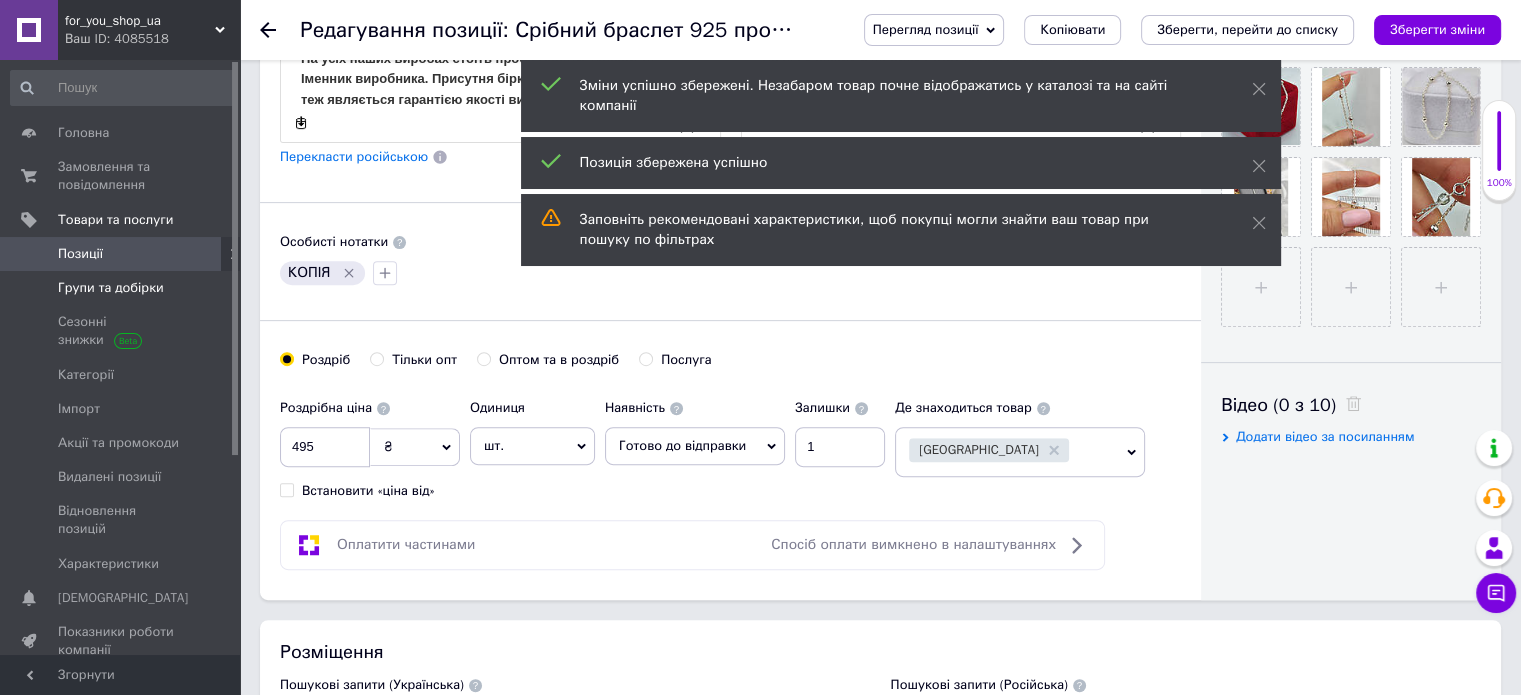 click on "Групи та добірки" at bounding box center (111, 288) 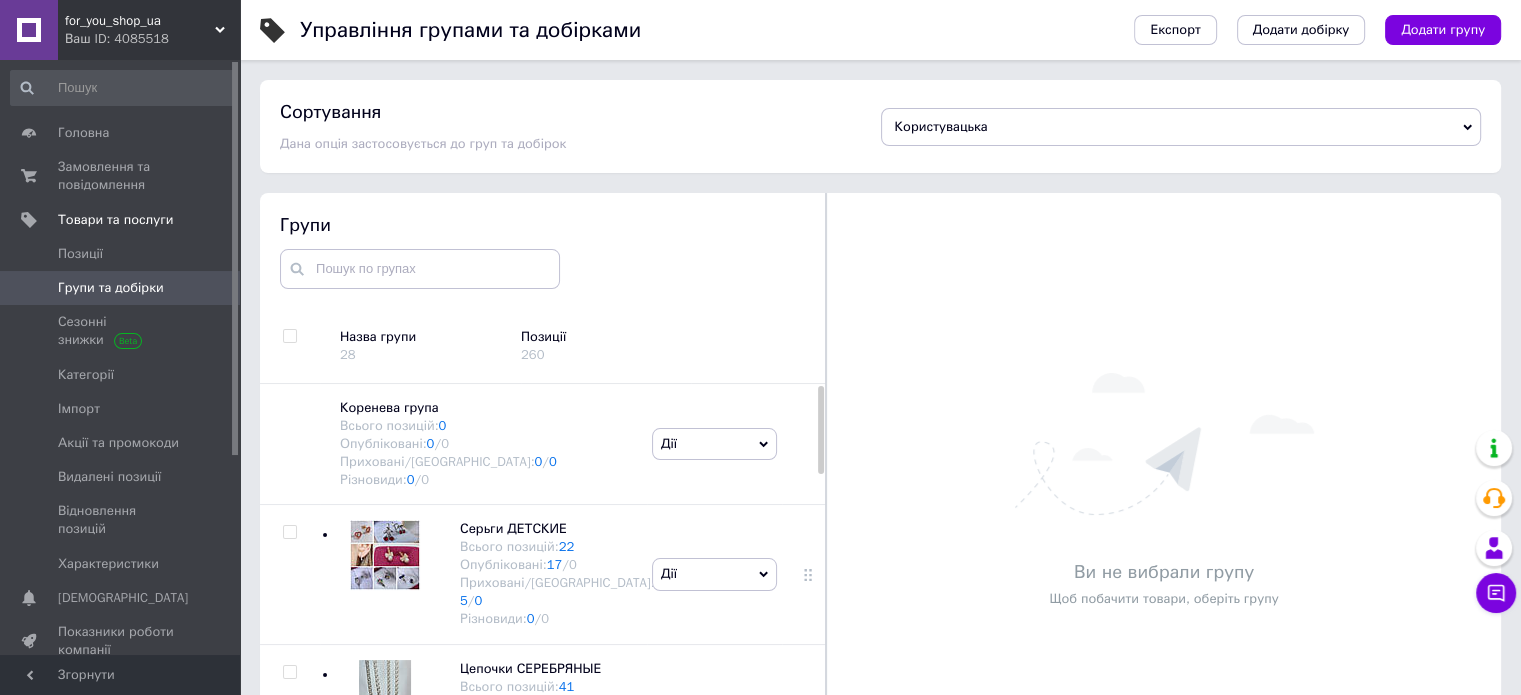scroll, scrollTop: 73, scrollLeft: 0, axis: vertical 